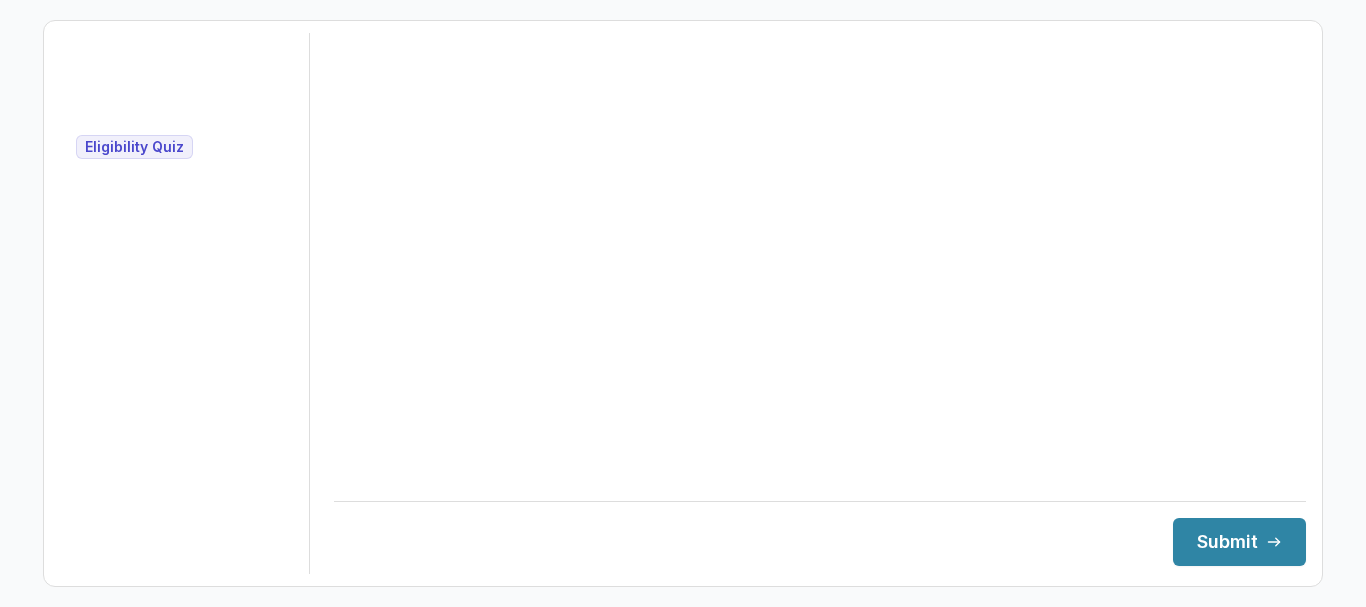 scroll, scrollTop: 0, scrollLeft: 0, axis: both 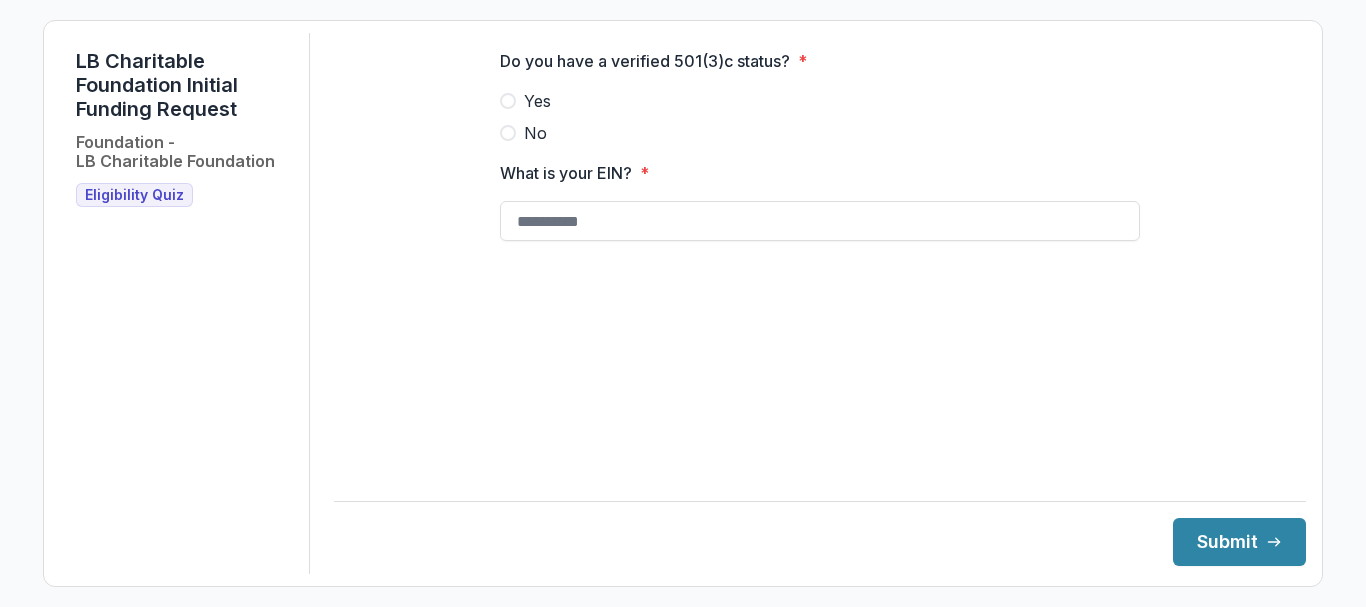 click on "Yes" at bounding box center (537, 101) 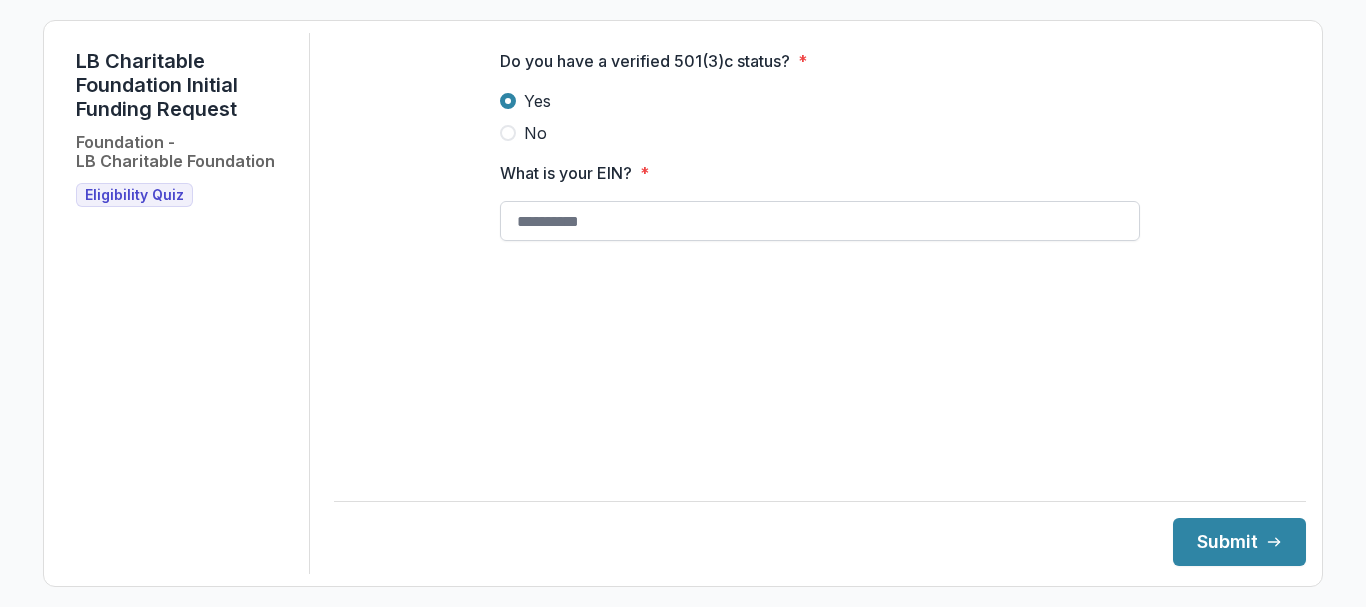 click on "What is your EIN? *" at bounding box center (820, 221) 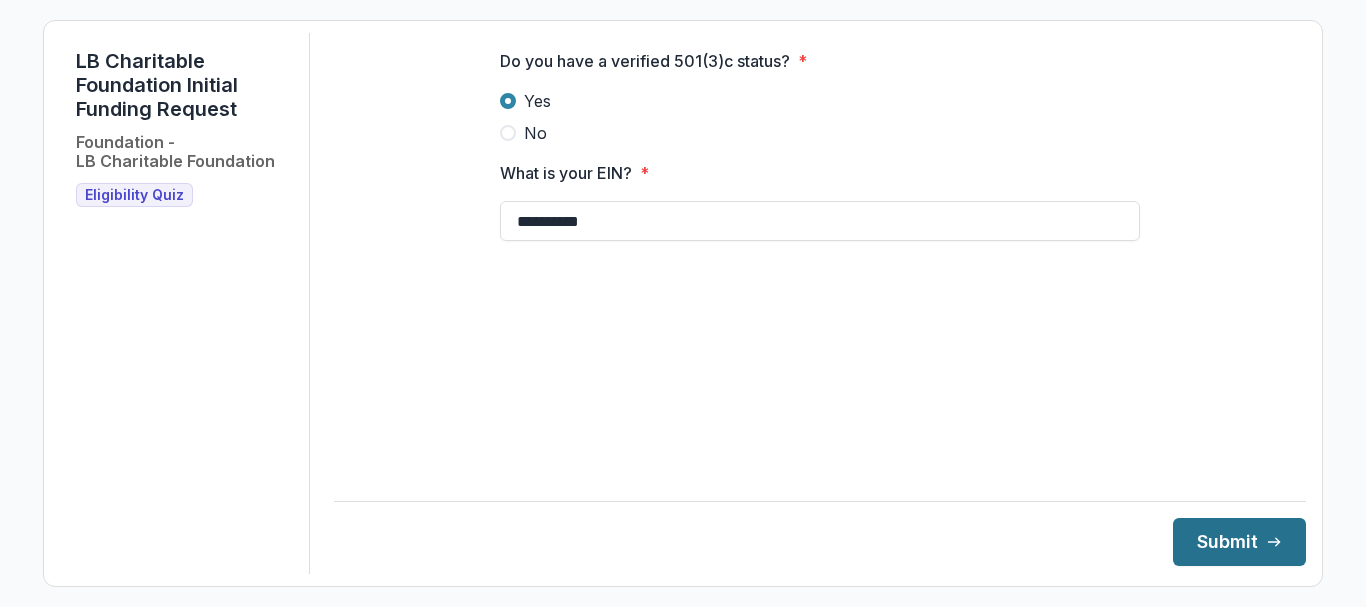 type on "**********" 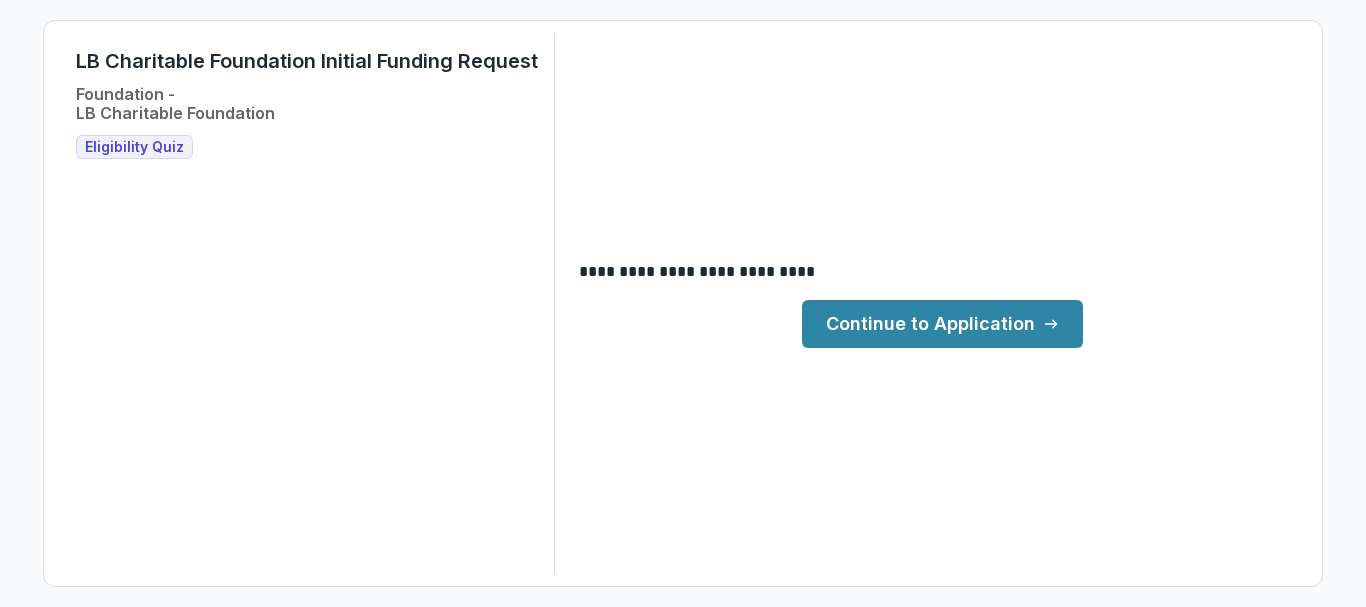 click on "Continue to Application" at bounding box center [942, 324] 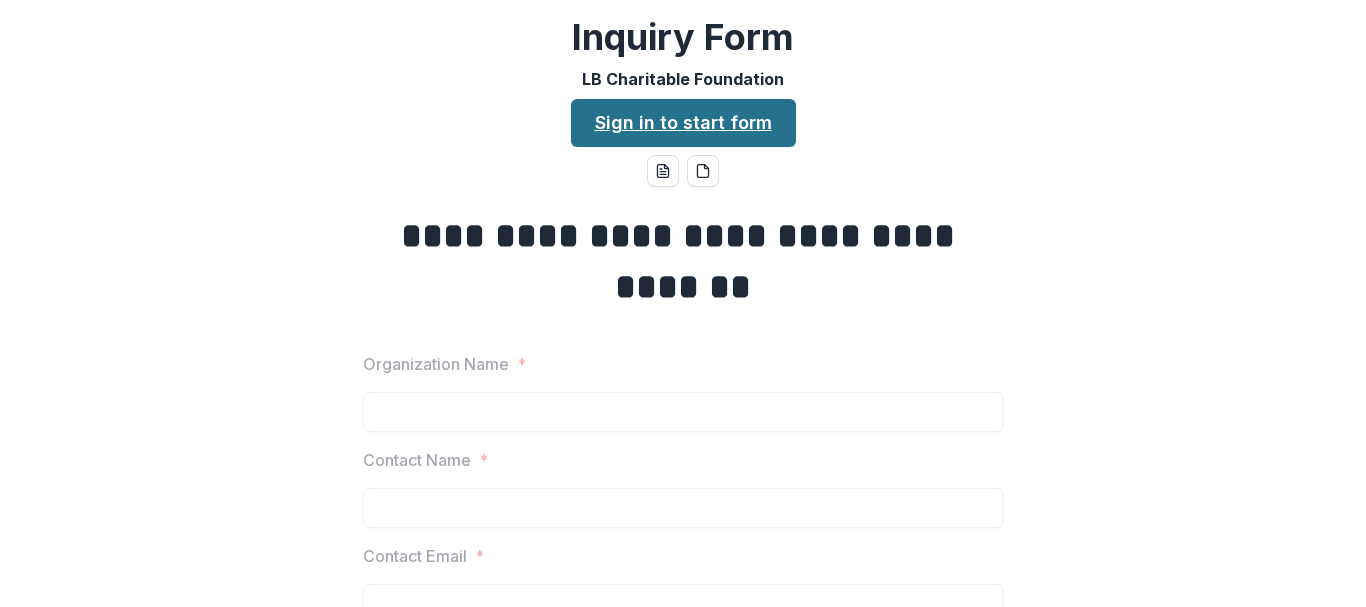 click on "Sign in to start form" at bounding box center (683, 123) 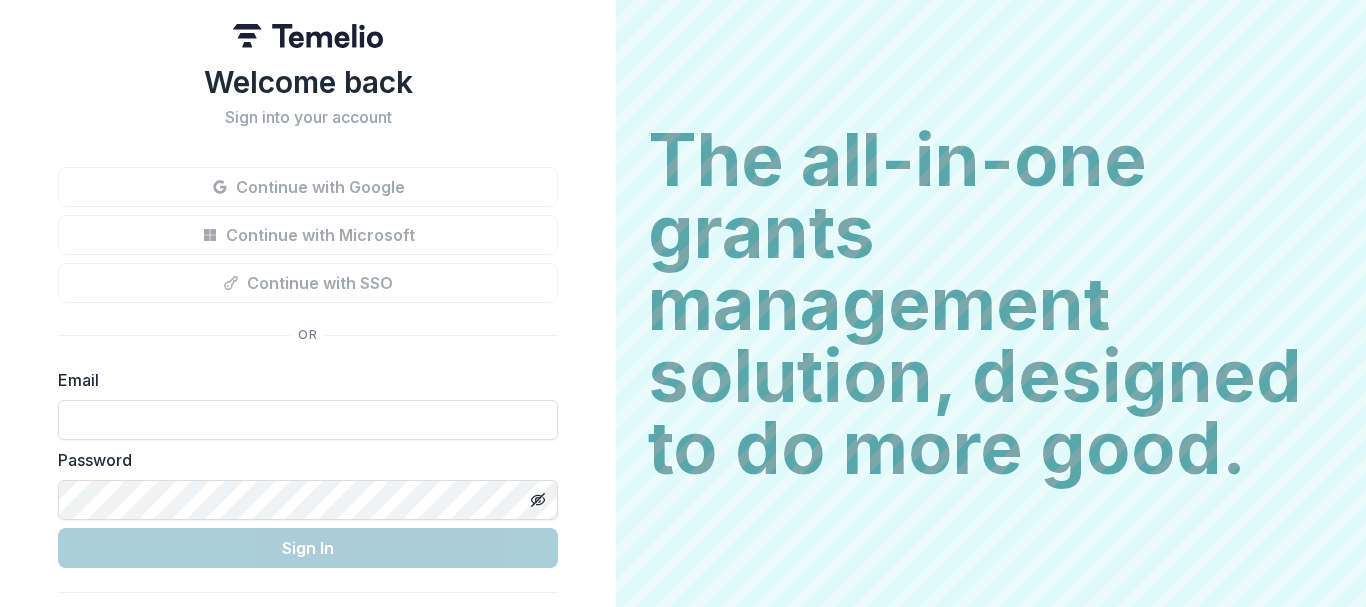 scroll, scrollTop: 0, scrollLeft: 0, axis: both 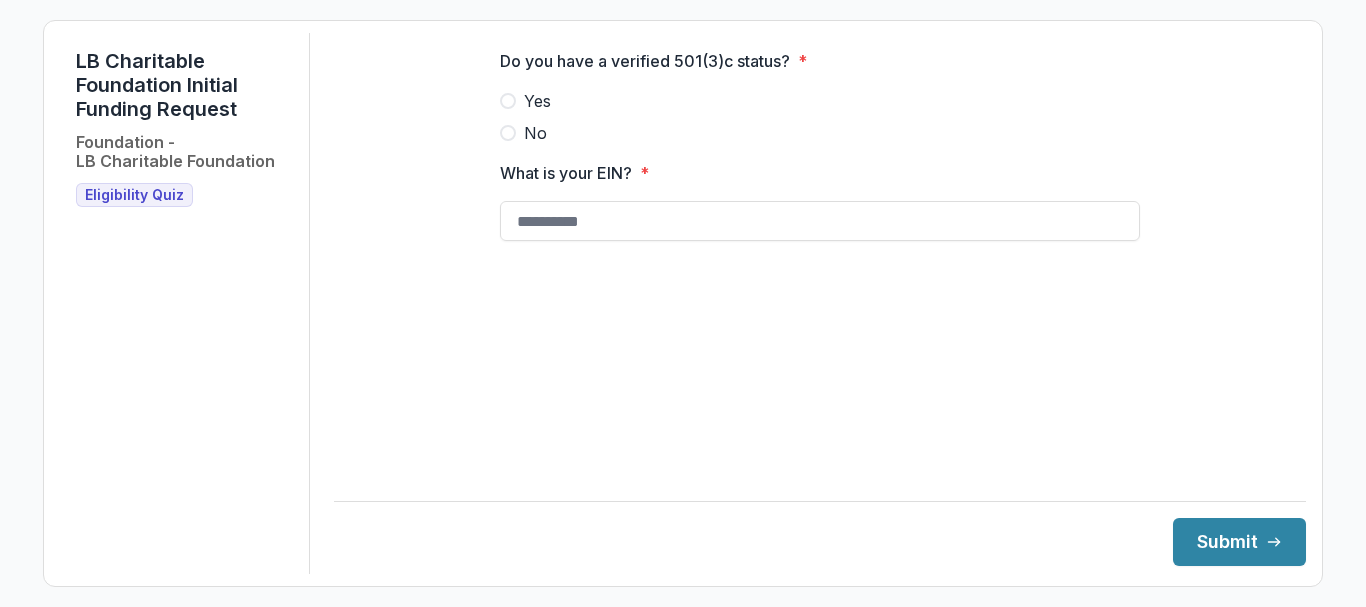 click on "Yes" at bounding box center [537, 101] 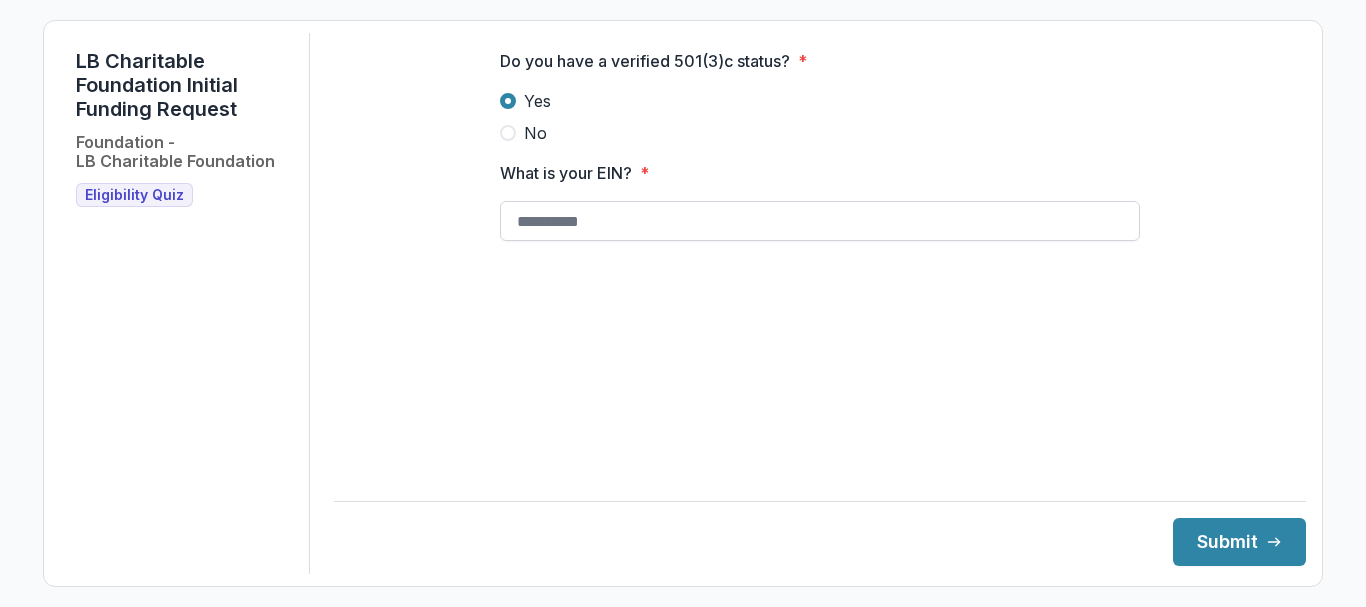click on "What is your EIN? *" at bounding box center [820, 221] 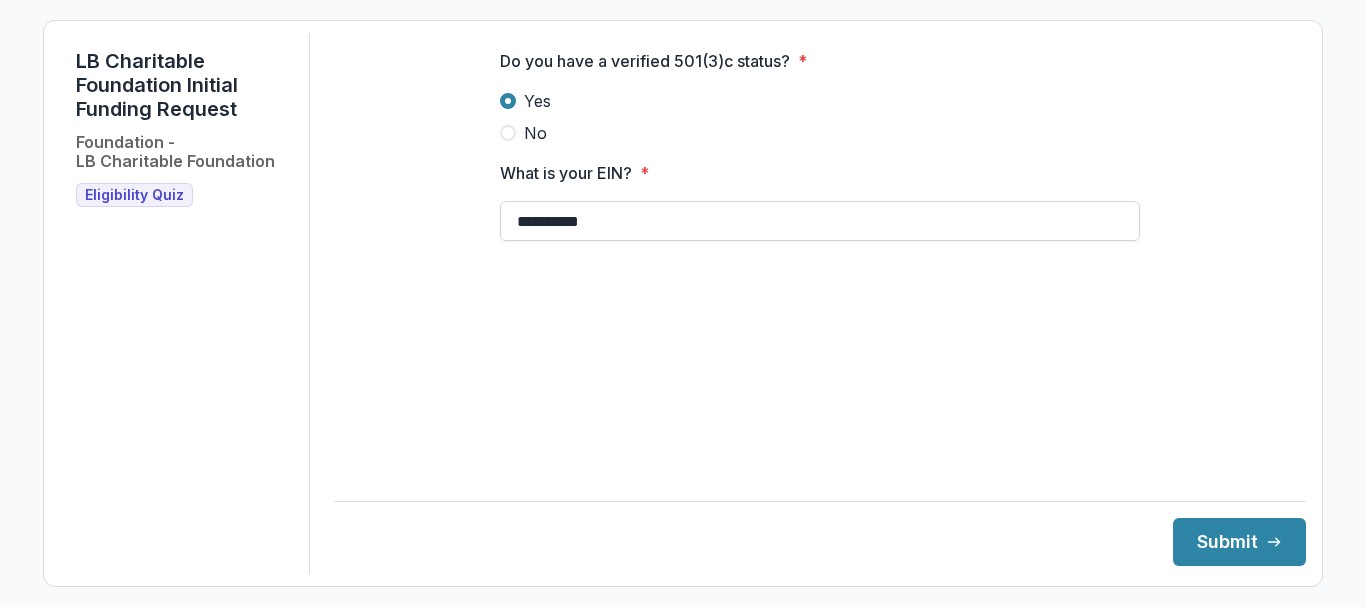 type on "**********" 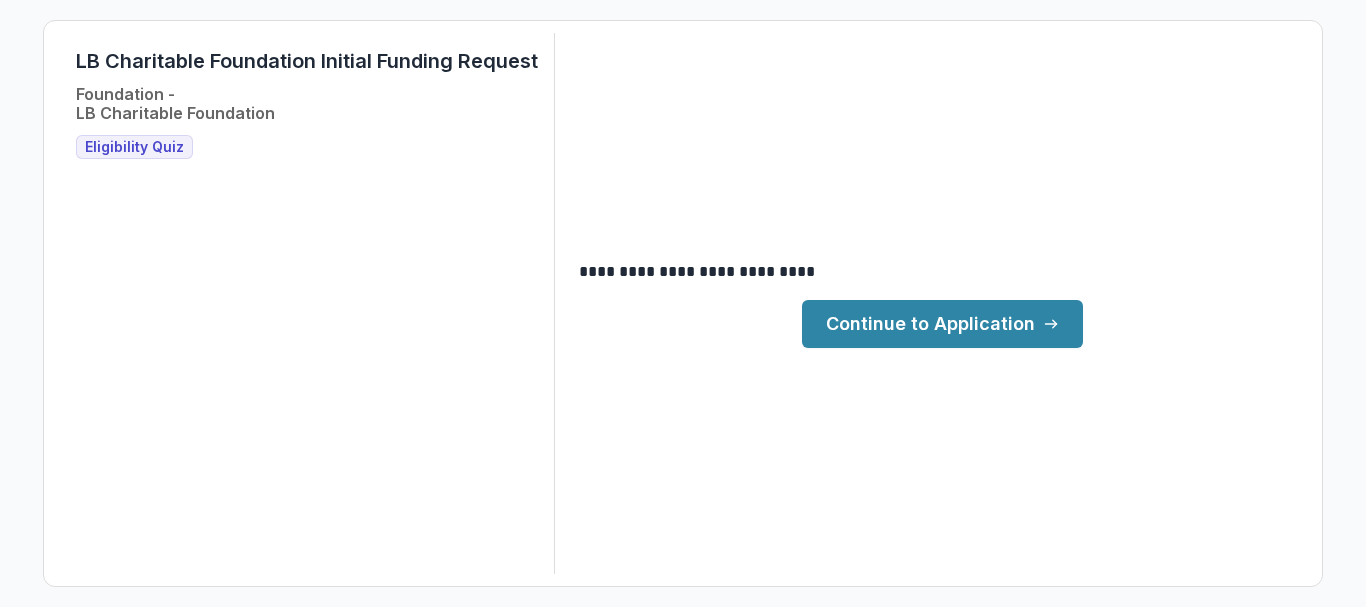 click on "Continue to Application" at bounding box center [942, 324] 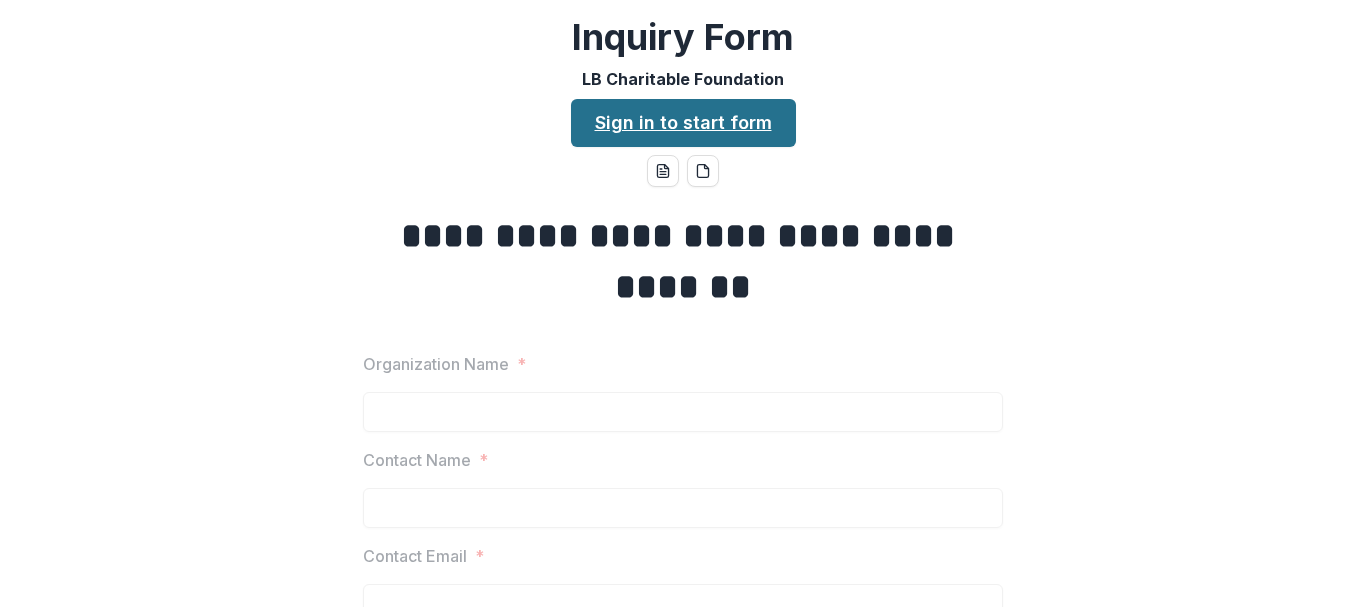 click on "Sign in to start form" at bounding box center (683, 123) 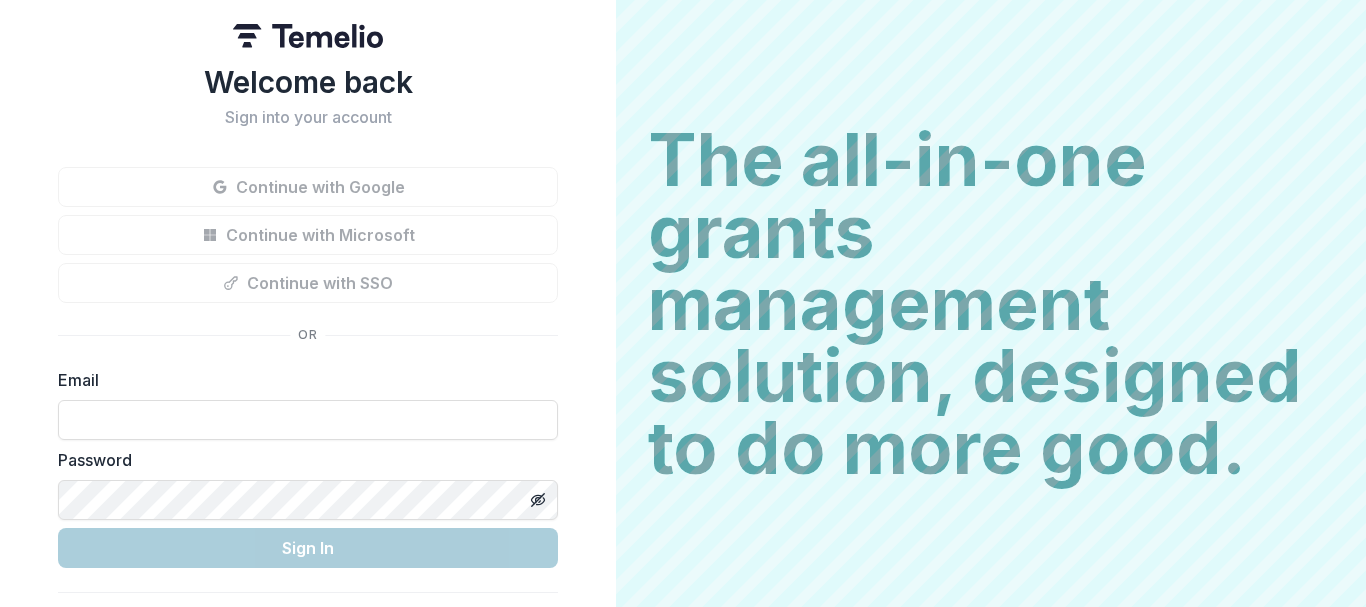 scroll, scrollTop: 0, scrollLeft: 0, axis: both 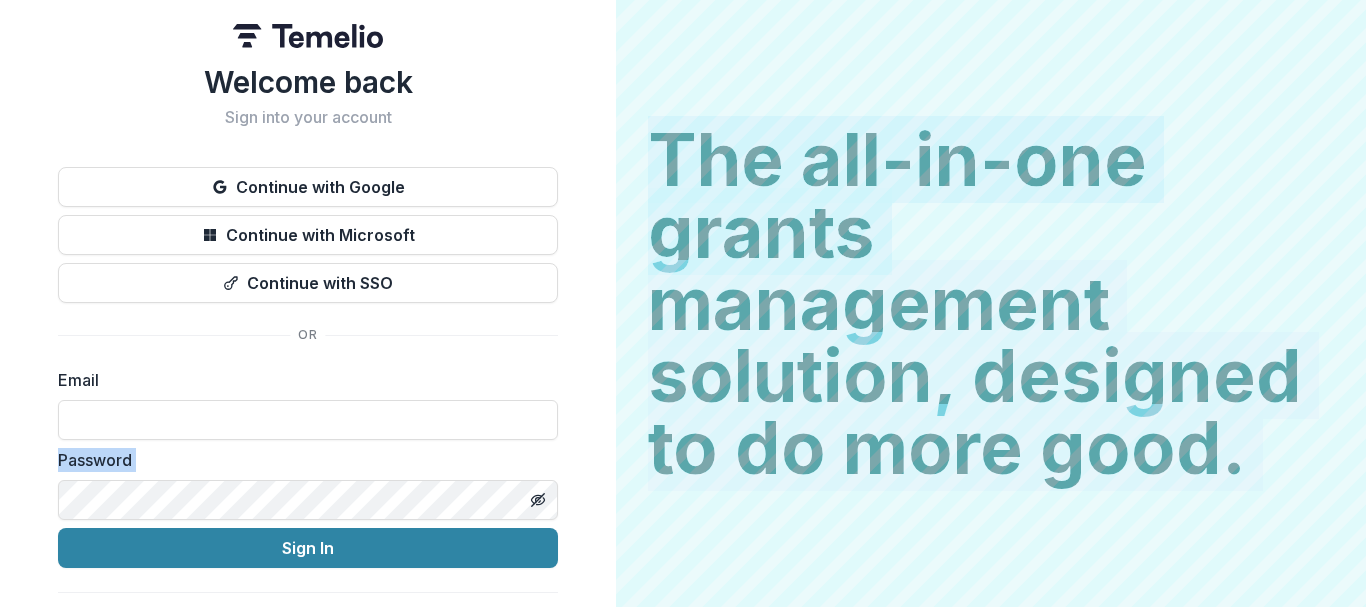 drag, startPoint x: 589, startPoint y: 424, endPoint x: 172, endPoint y: 599, distance: 452.23224 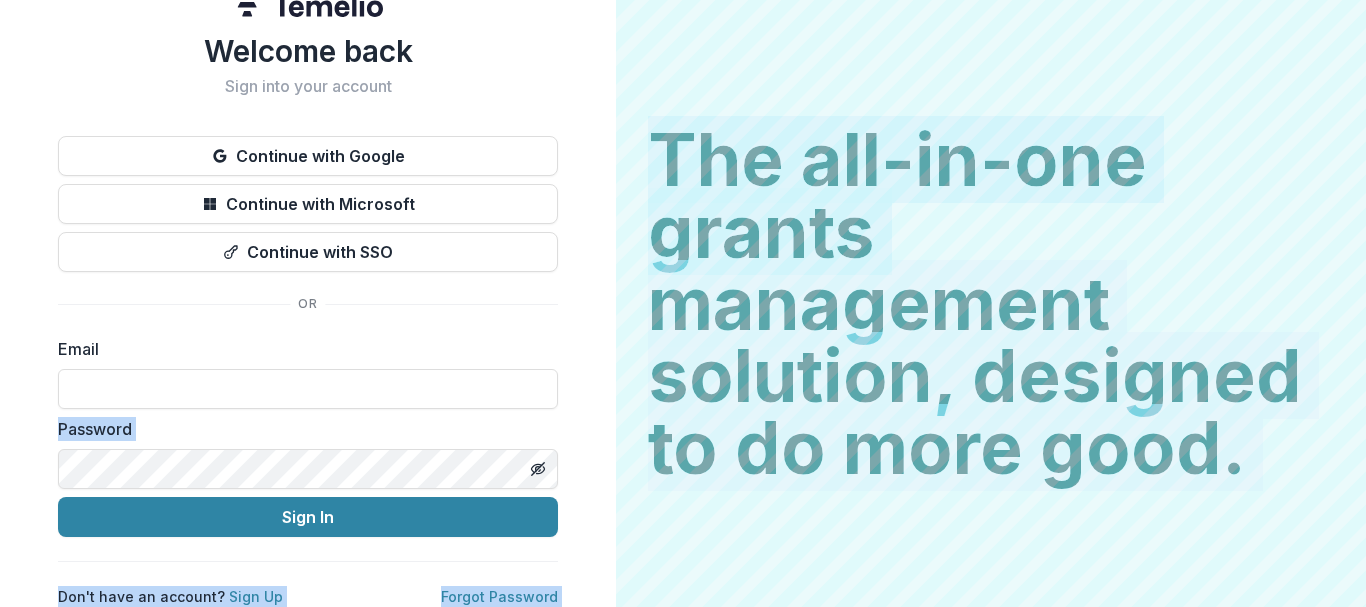 click on "Welcome back Sign into your account Continue with Google Continue with Microsoft Continue with SSO Email Password Sign In Don't have an account?   Sign Up Forgot Password" at bounding box center [308, 320] 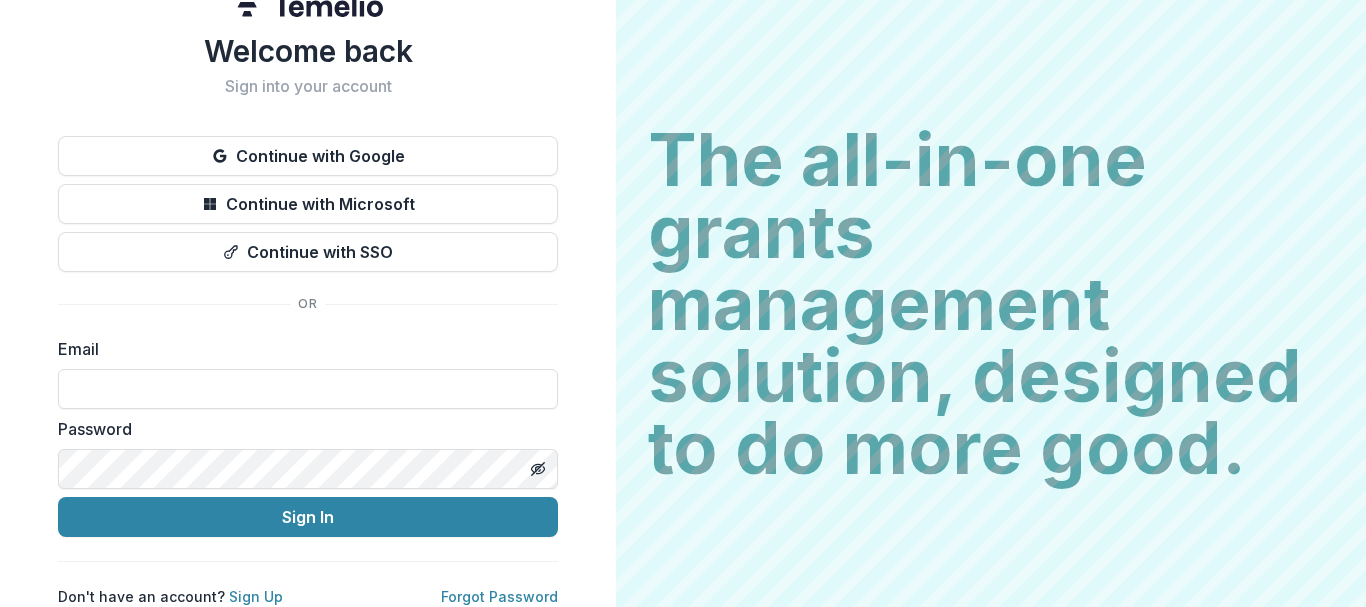 click on "Don't have an account?   Sign Up" at bounding box center [170, 596] 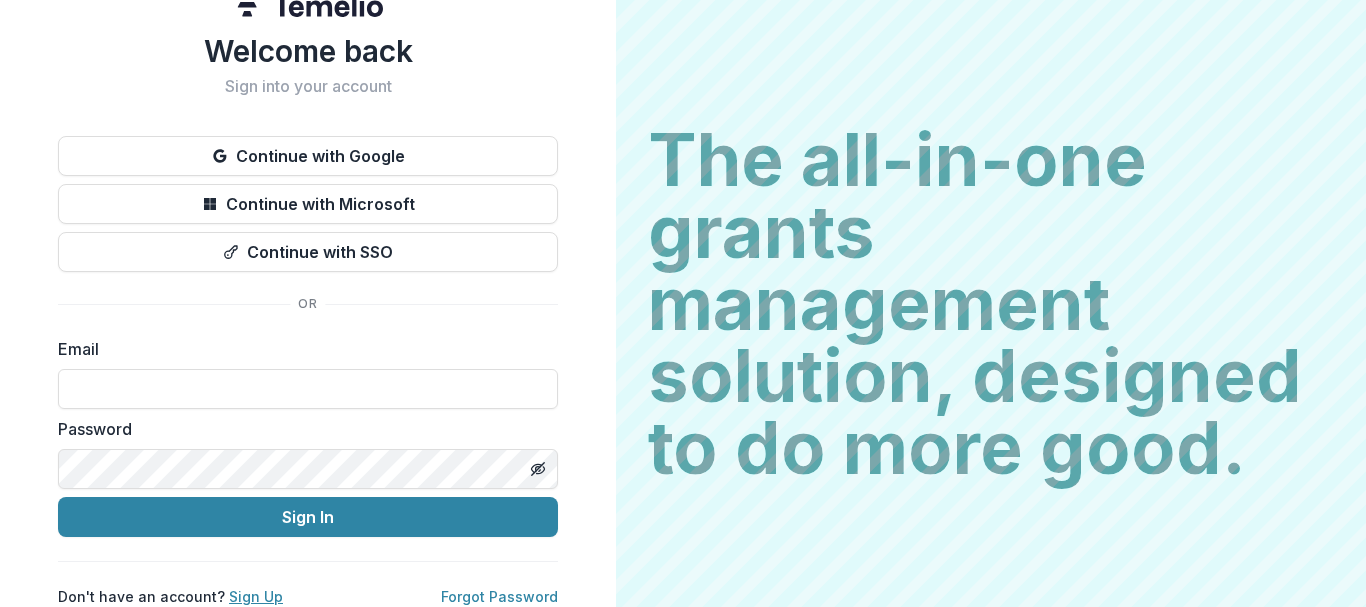 click on "Sign Up" at bounding box center (256, 596) 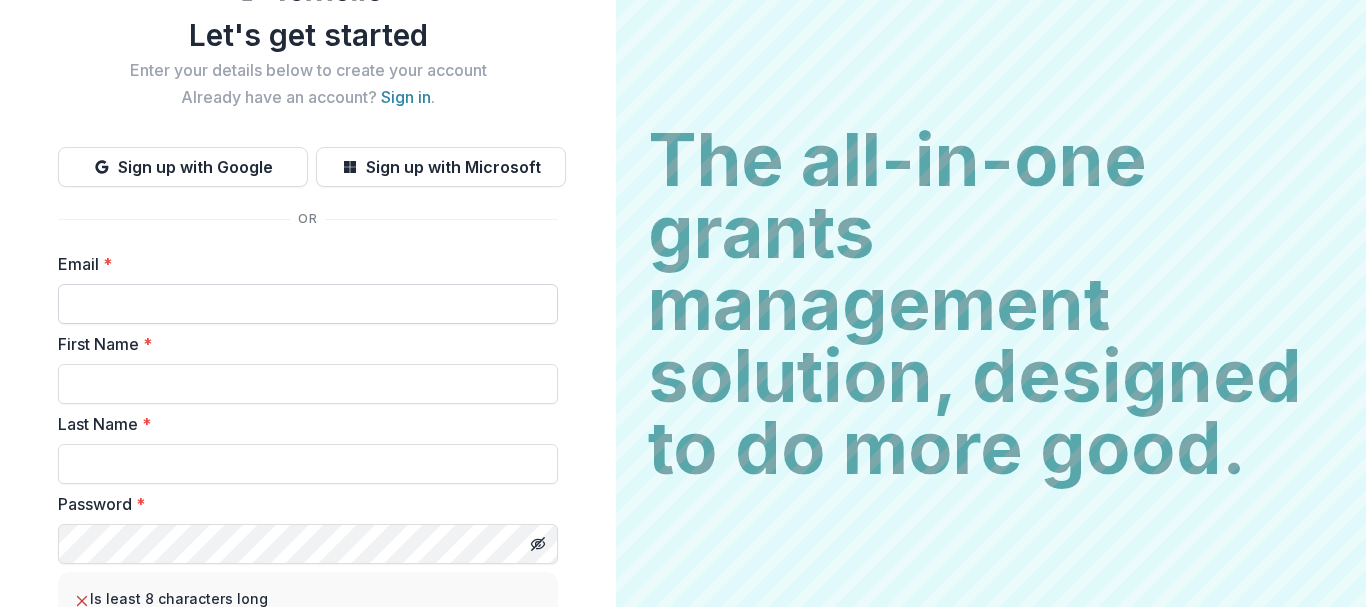 click on "Email *" at bounding box center (308, 304) 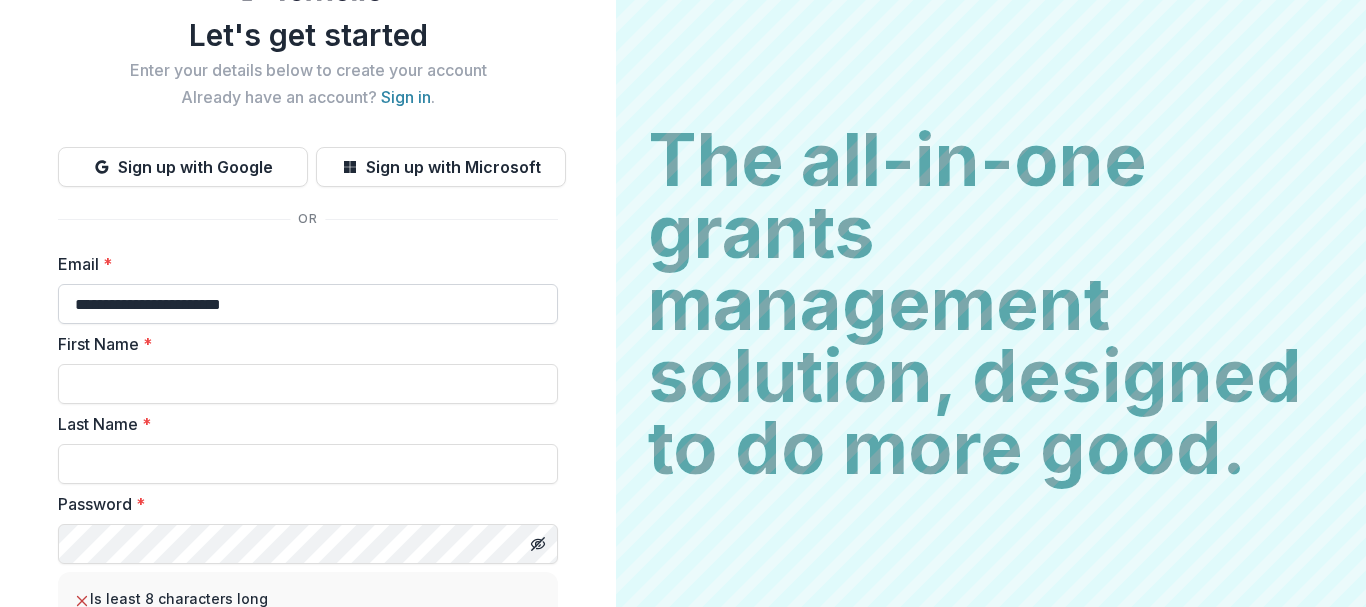 type on "**********" 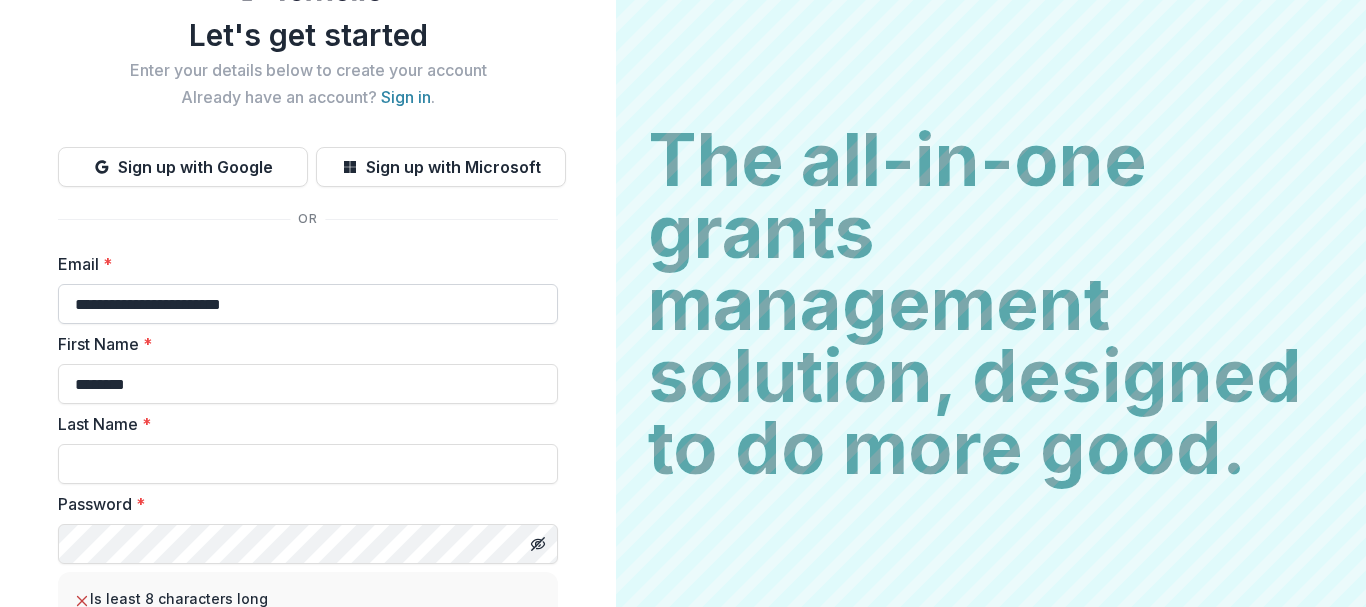type on "********" 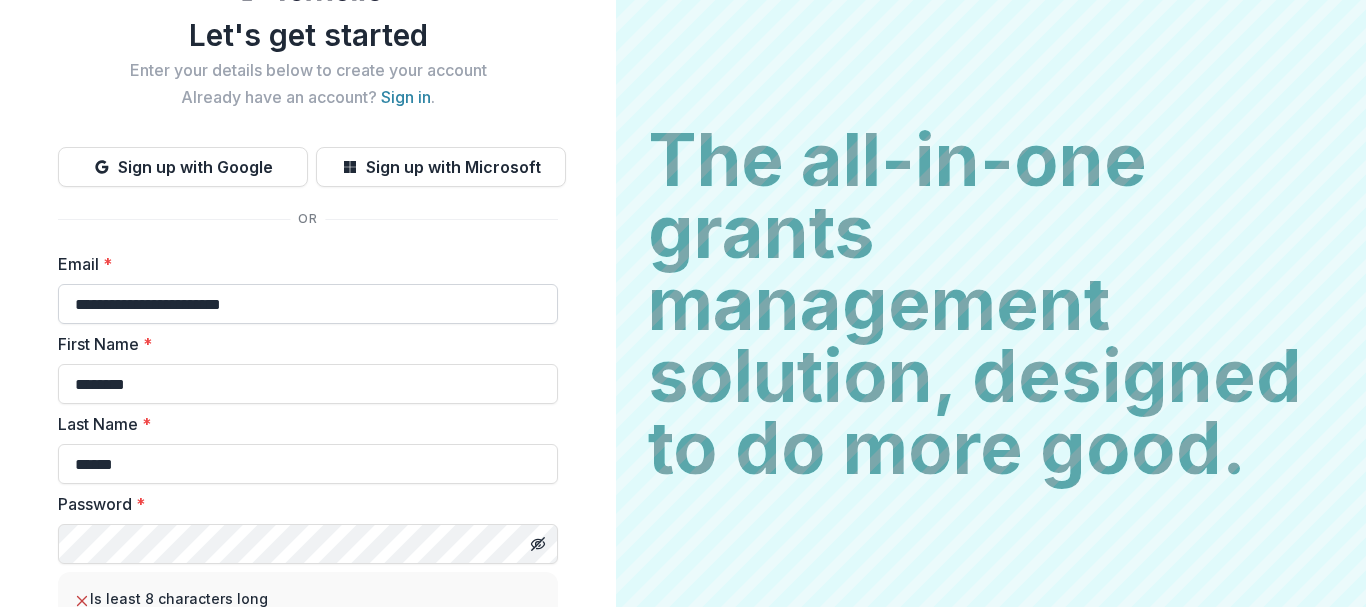 type on "******" 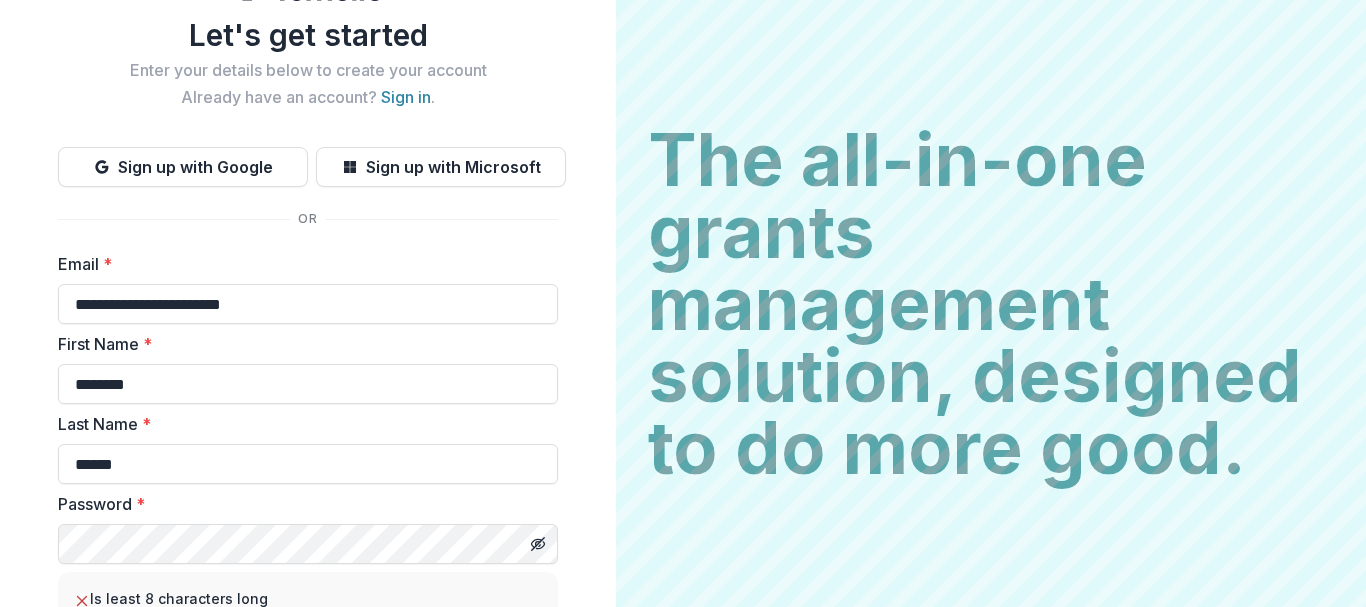 click on "**********" at bounding box center [308, 399] 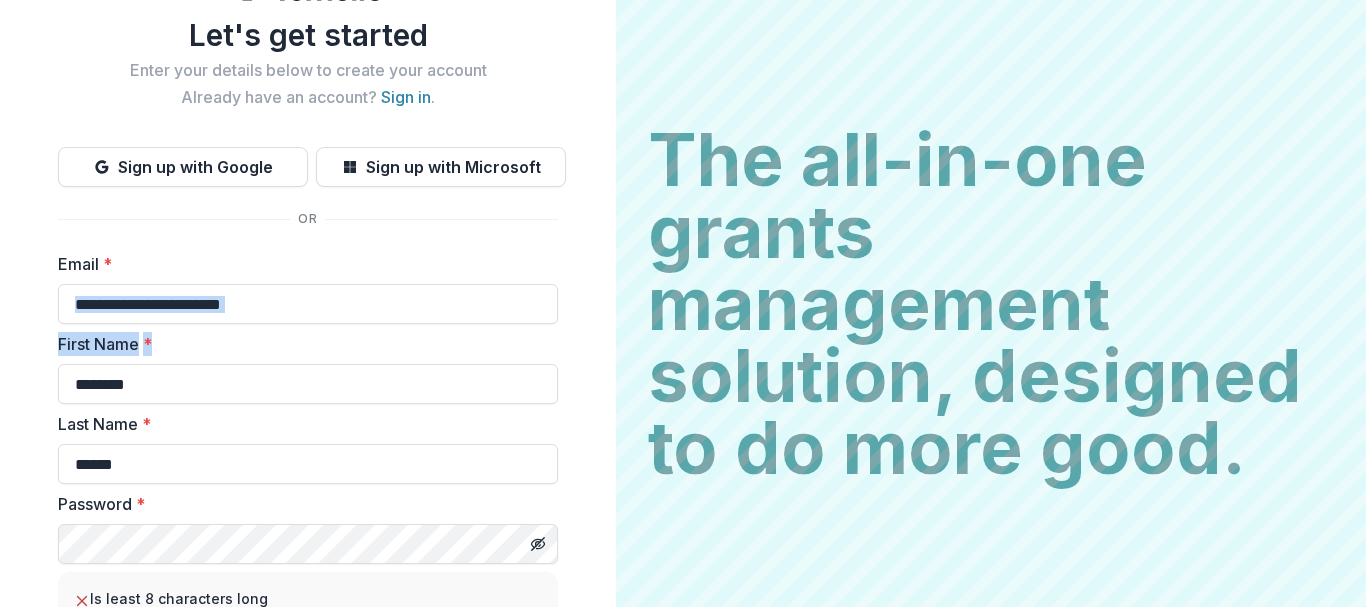 drag, startPoint x: 607, startPoint y: 274, endPoint x: 610, endPoint y: 398, distance: 124.036285 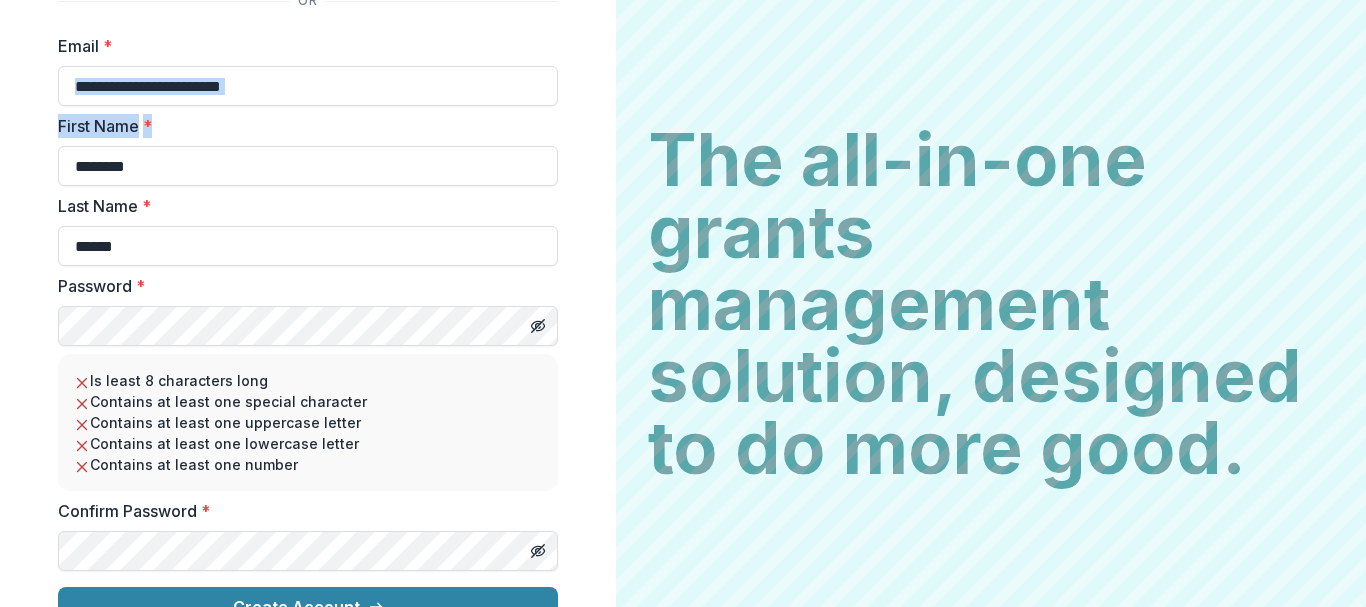 scroll, scrollTop: 271, scrollLeft: 0, axis: vertical 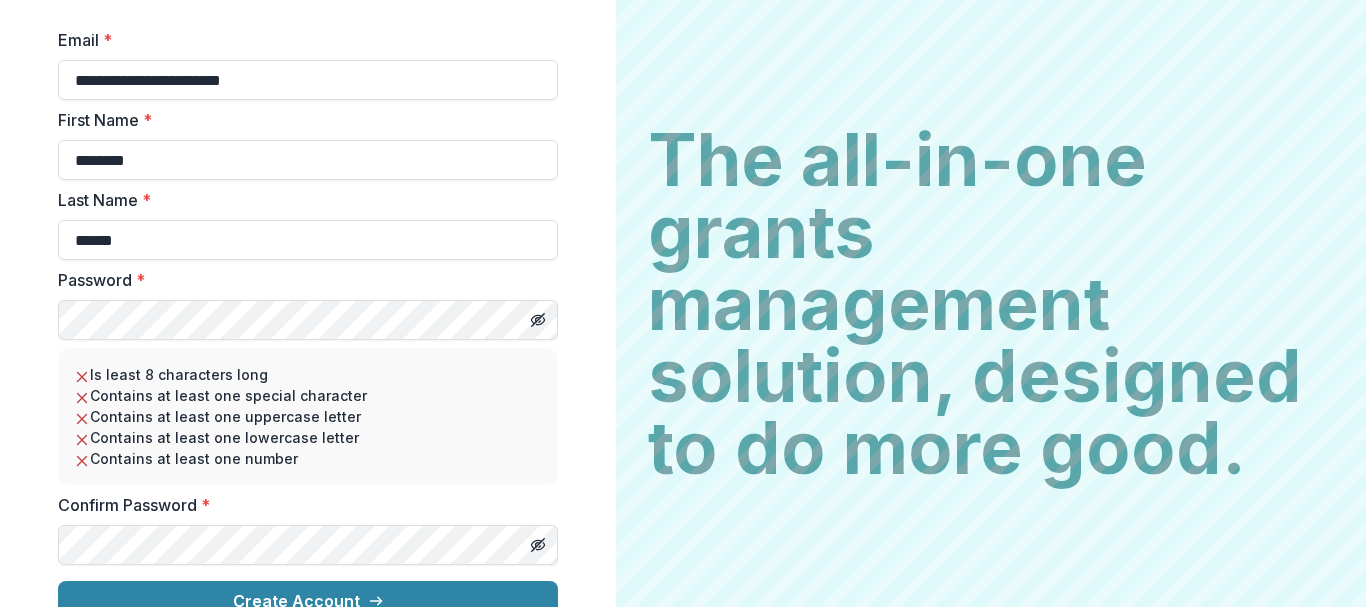 click on "**********" at bounding box center (308, 175) 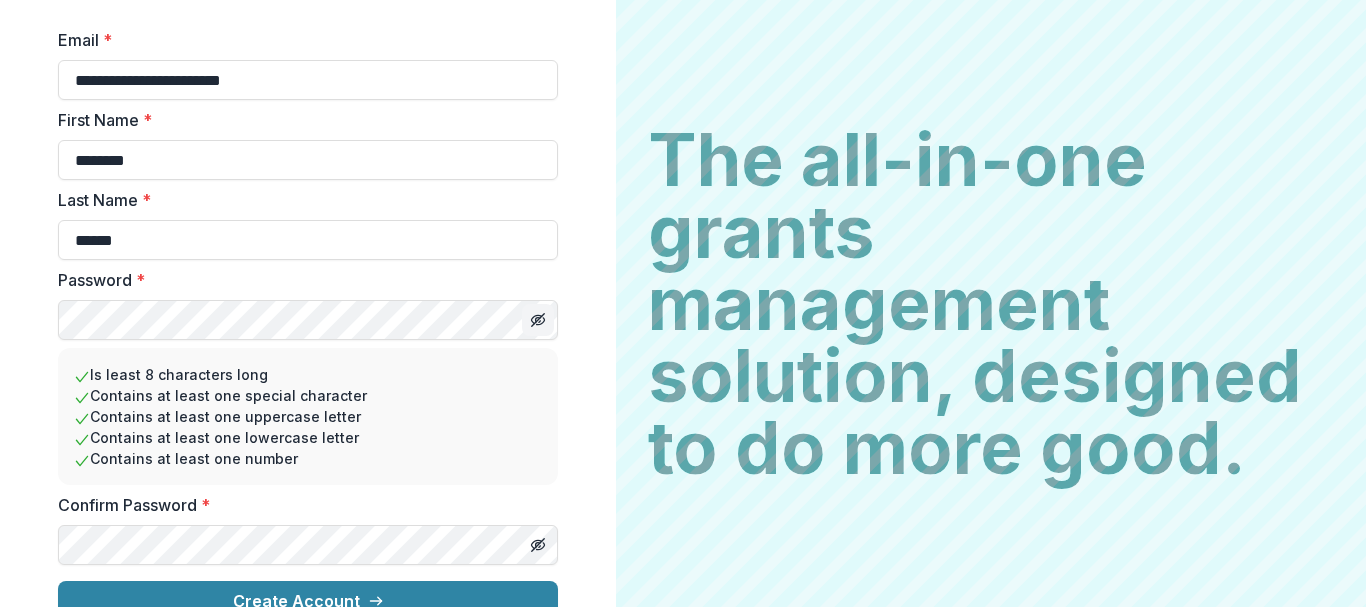 click 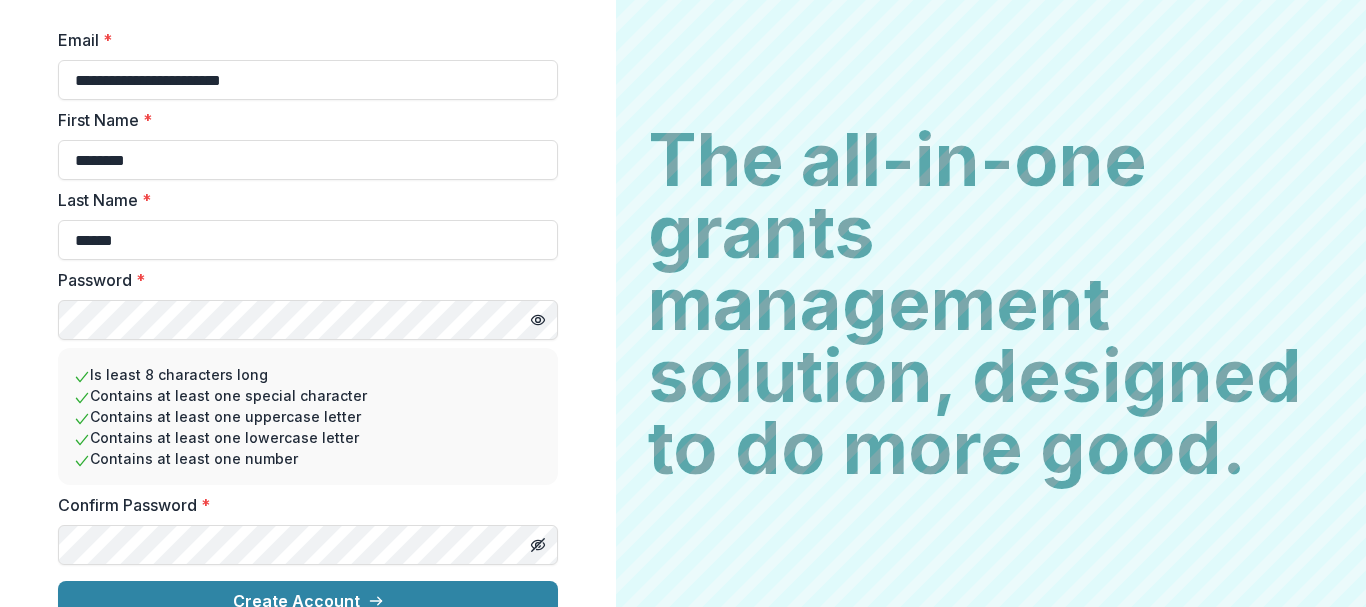 click on "**********" at bounding box center (308, 175) 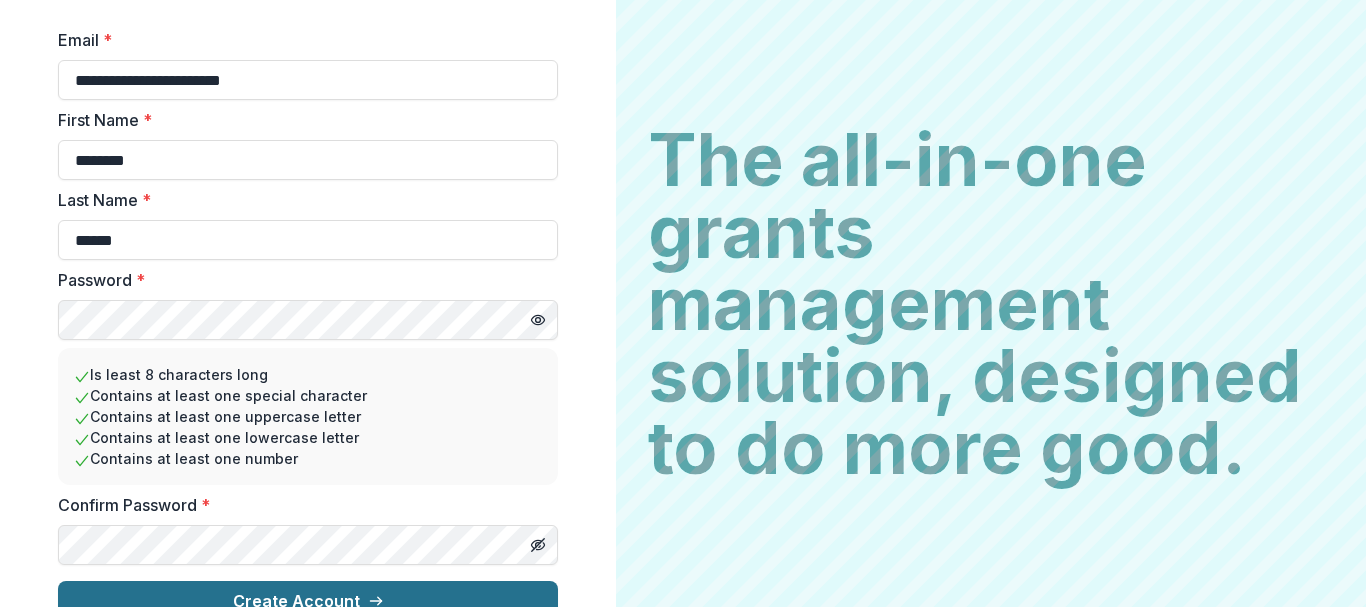 click on "Create Account" at bounding box center [308, 601] 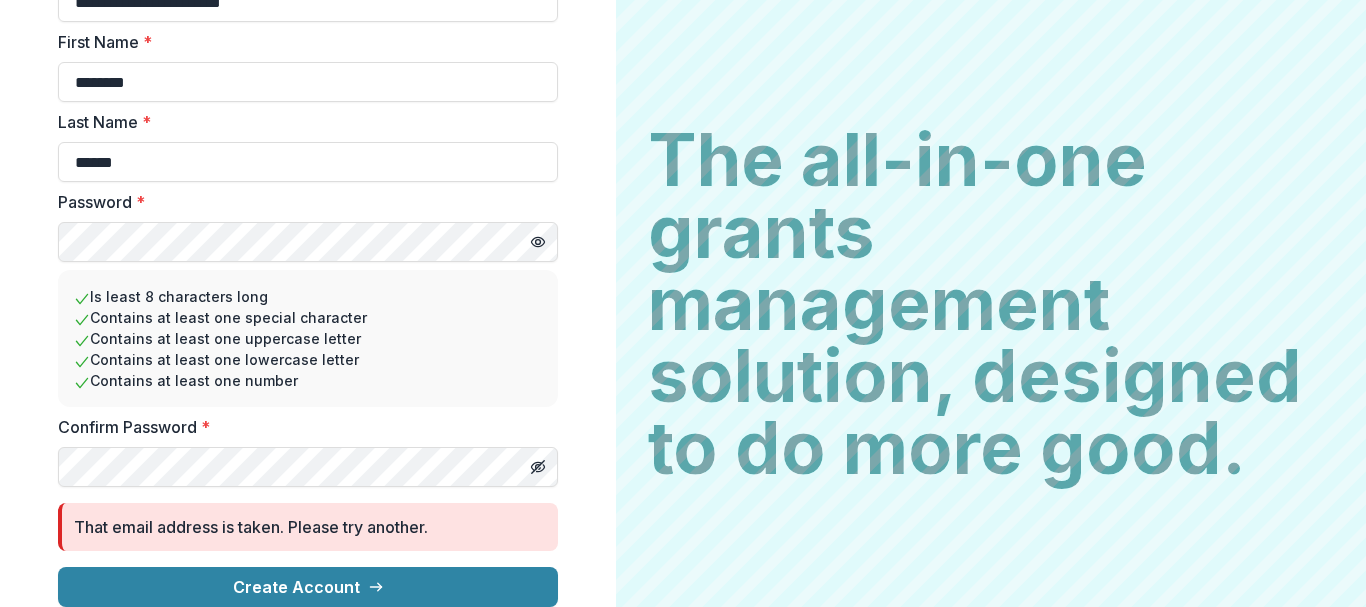 scroll, scrollTop: 0, scrollLeft: 0, axis: both 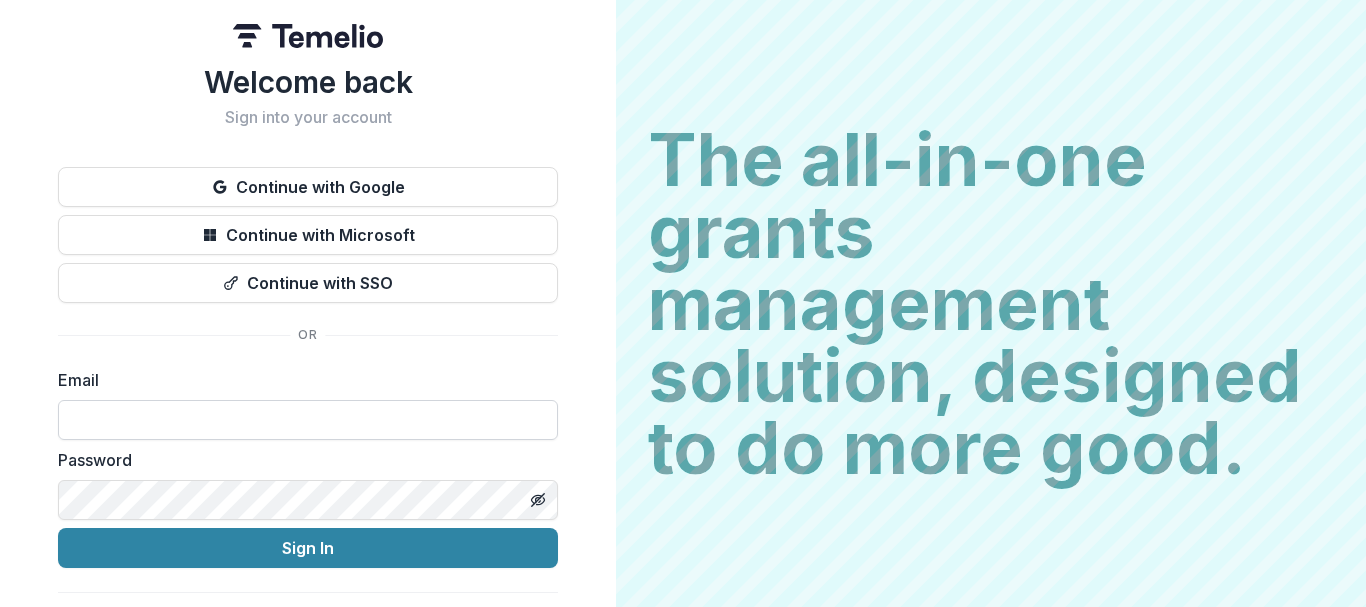 click at bounding box center [308, 420] 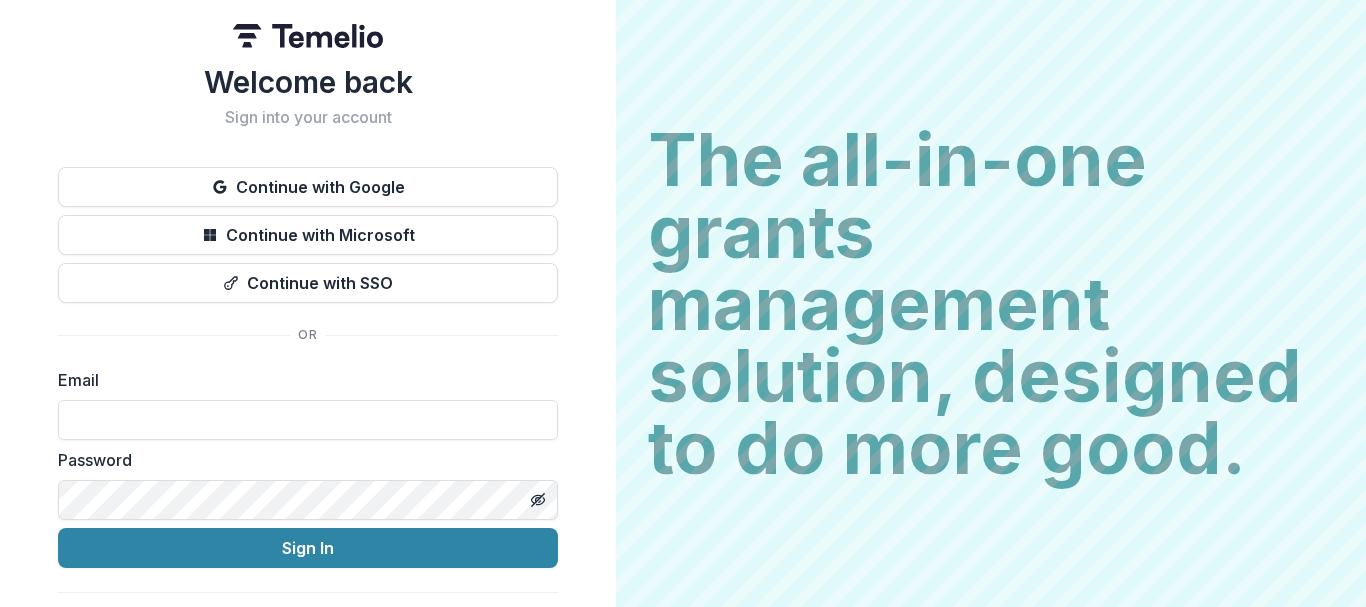 type on "**********" 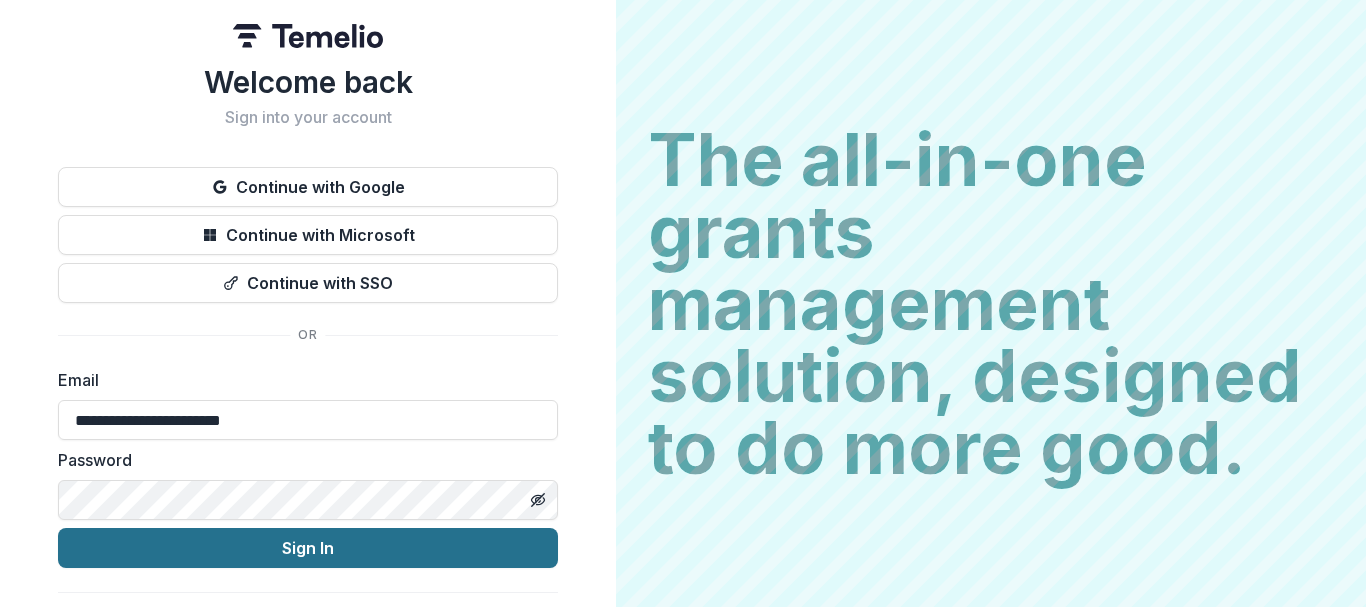 click on "Sign In" at bounding box center (308, 548) 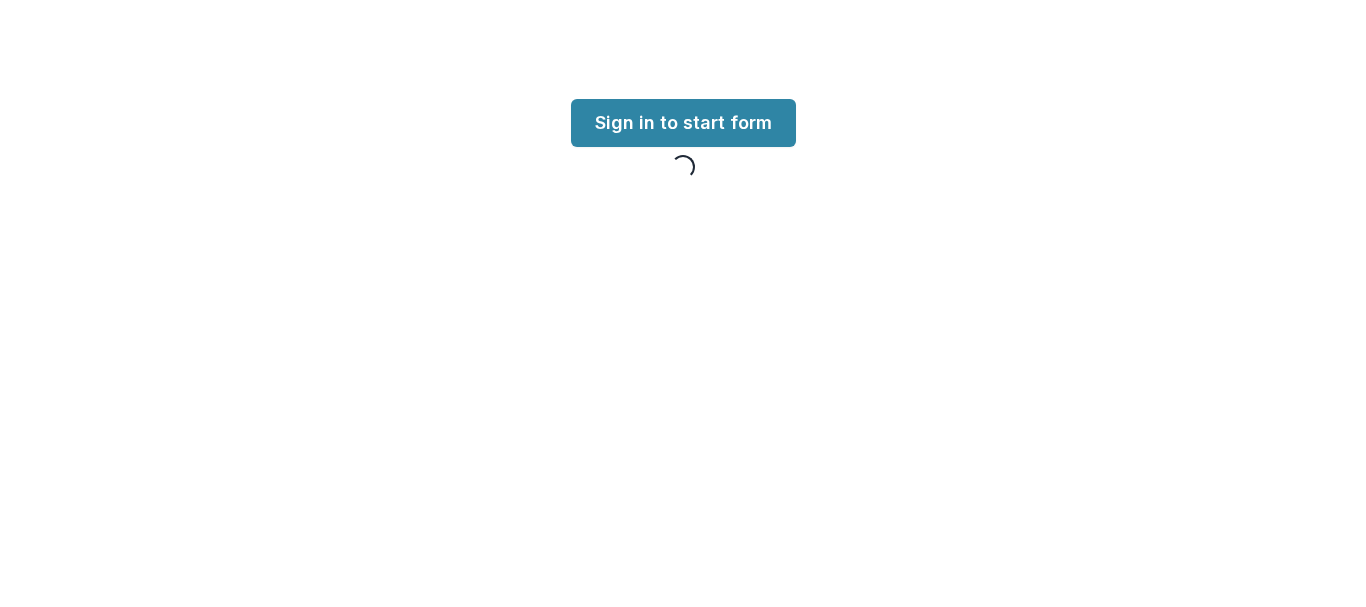 scroll, scrollTop: 0, scrollLeft: 0, axis: both 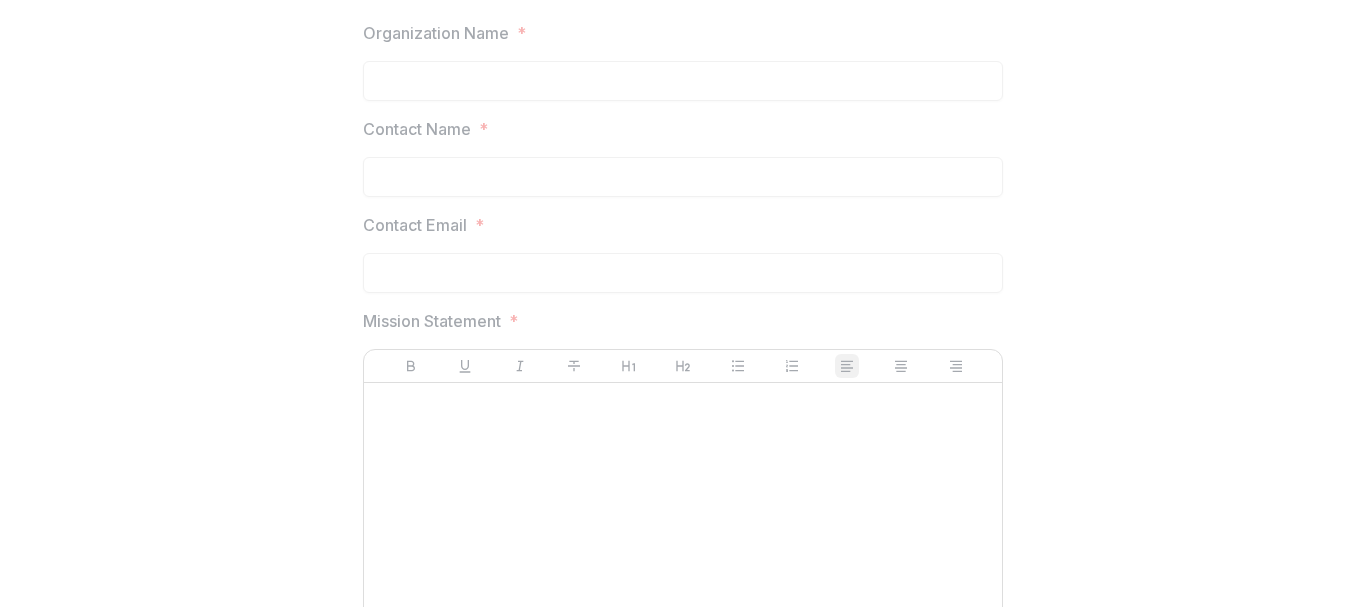 click on "Organization Name *" at bounding box center [677, 33] 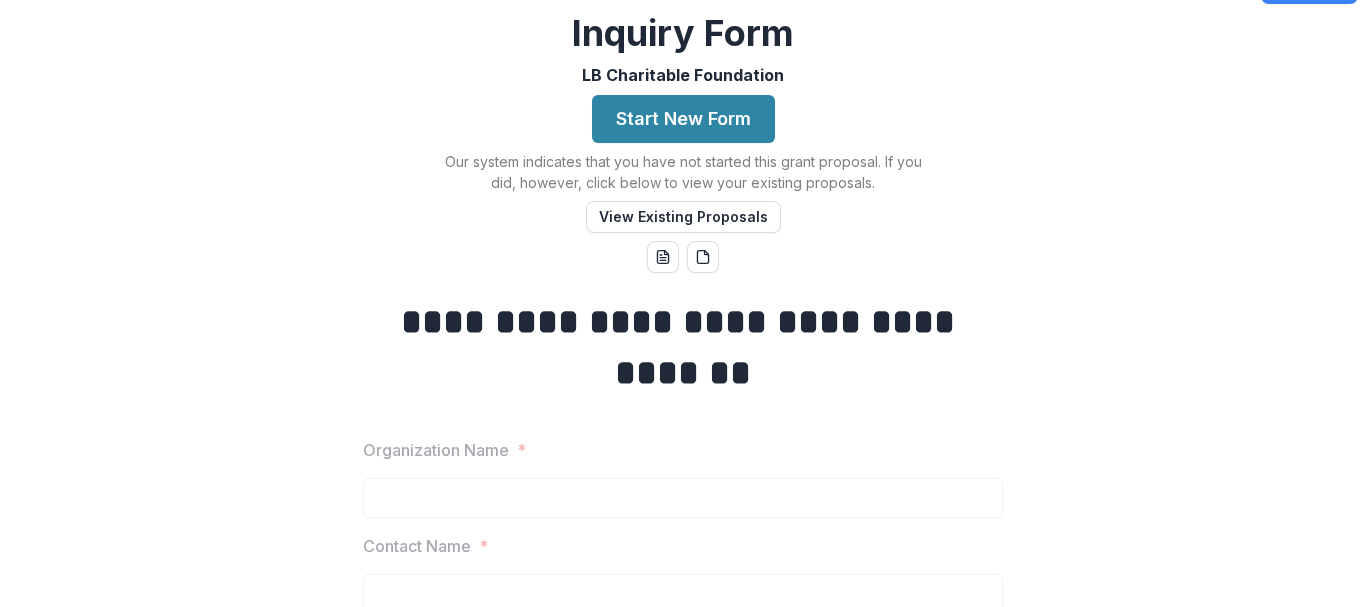 scroll, scrollTop: 39, scrollLeft: 0, axis: vertical 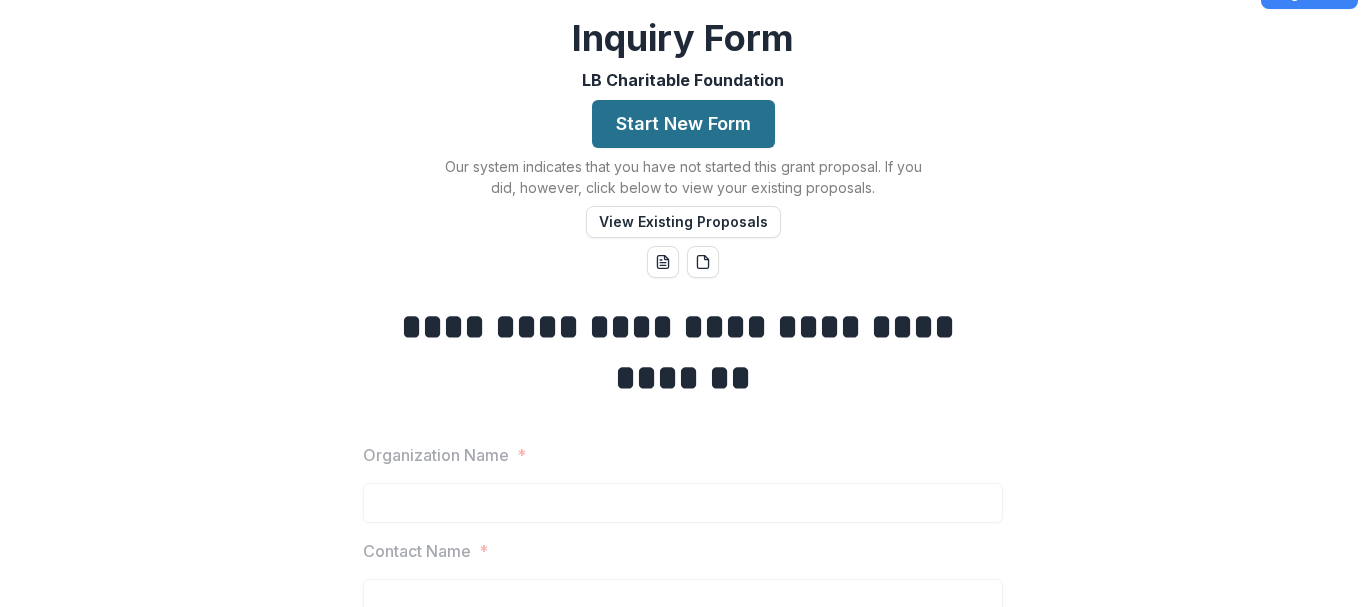 click on "Start New Form" at bounding box center (683, 124) 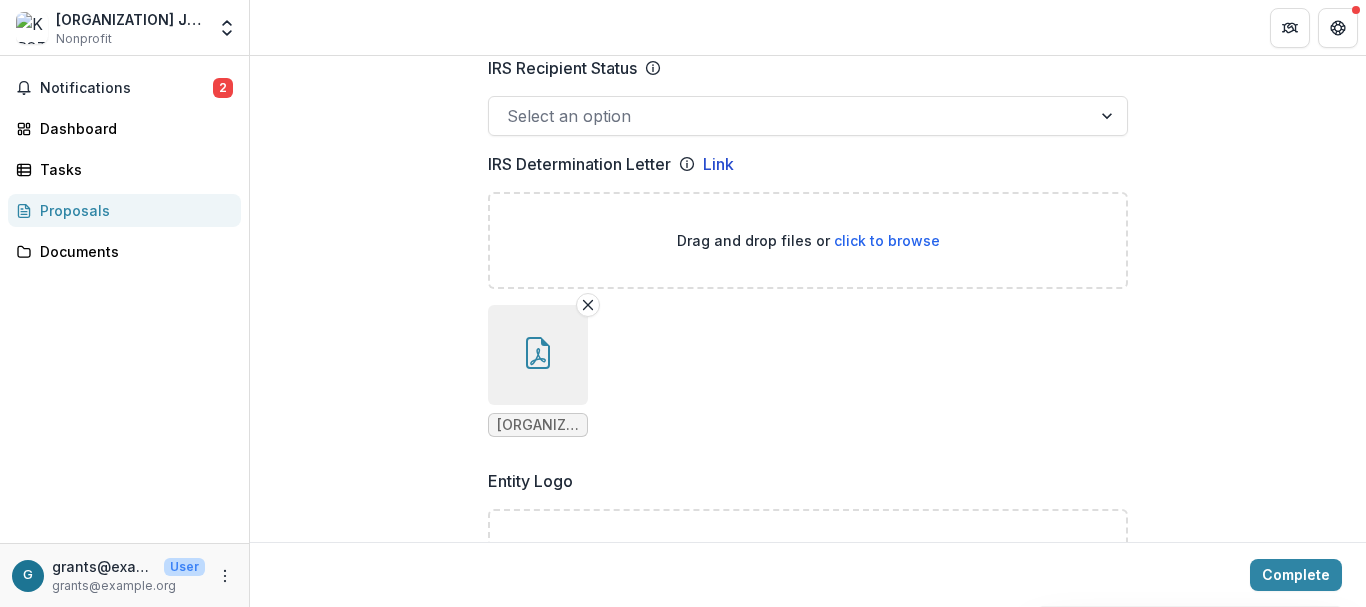scroll, scrollTop: 1069, scrollLeft: 0, axis: vertical 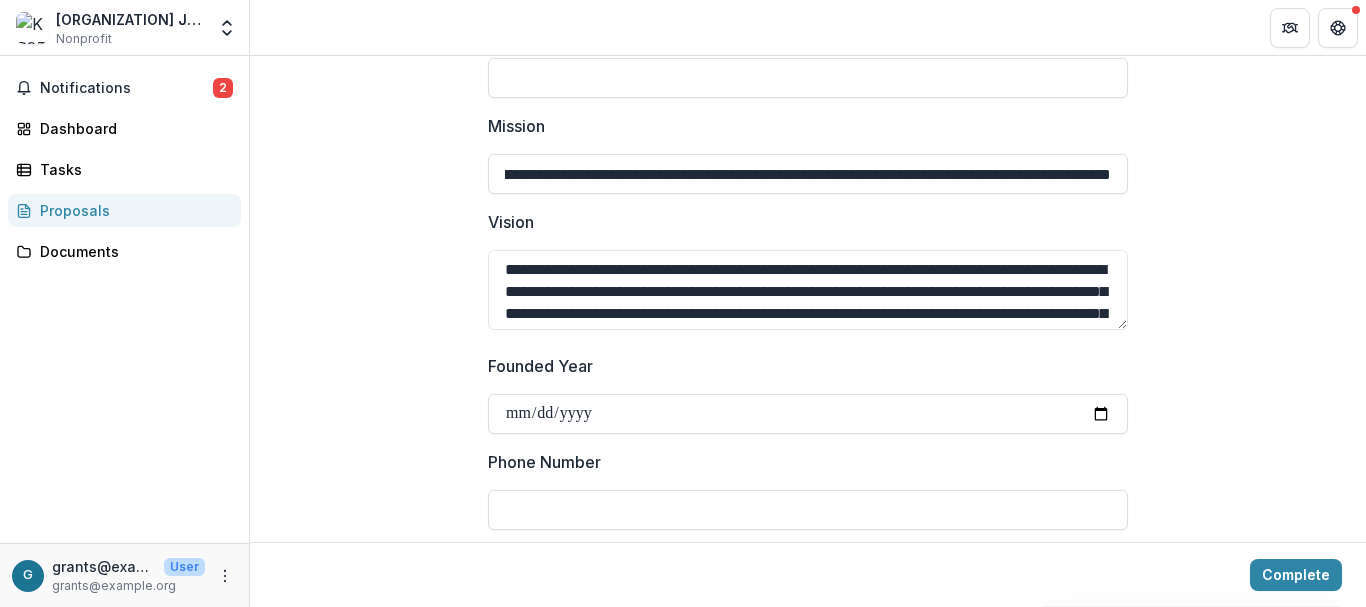 drag, startPoint x: 802, startPoint y: 171, endPoint x: 1180, endPoint y: 186, distance: 378.29752 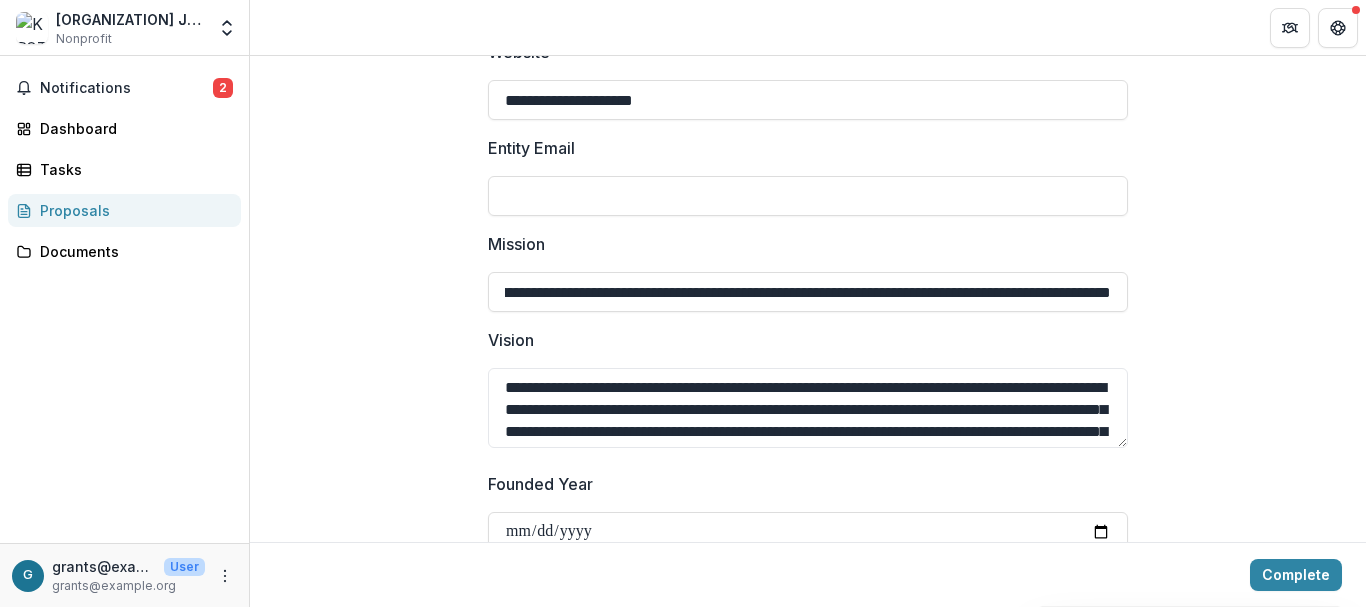 scroll, scrollTop: 517, scrollLeft: 0, axis: vertical 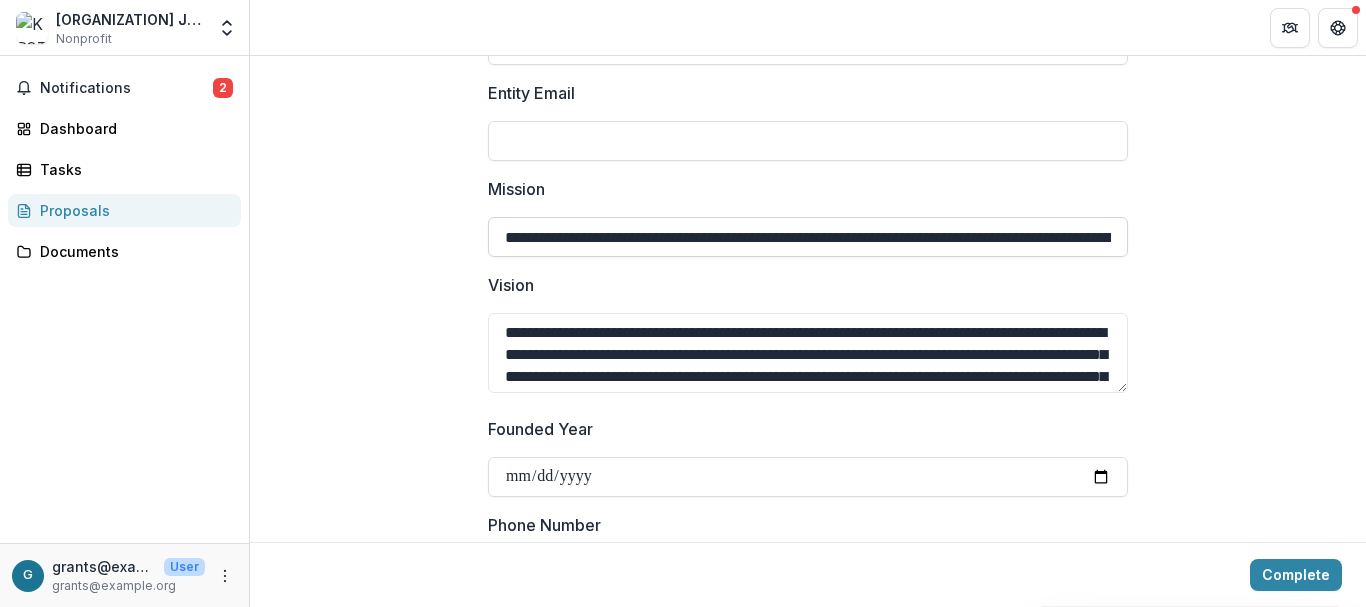 click on "**********" at bounding box center (808, 237) 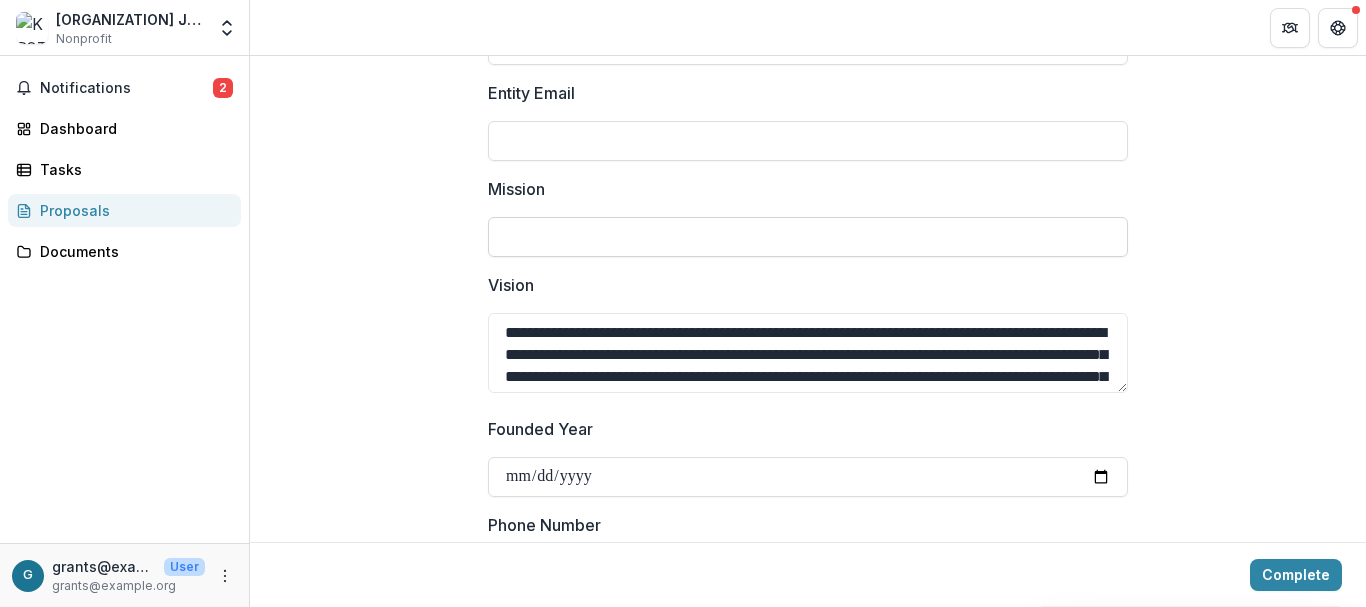 paste on "**********" 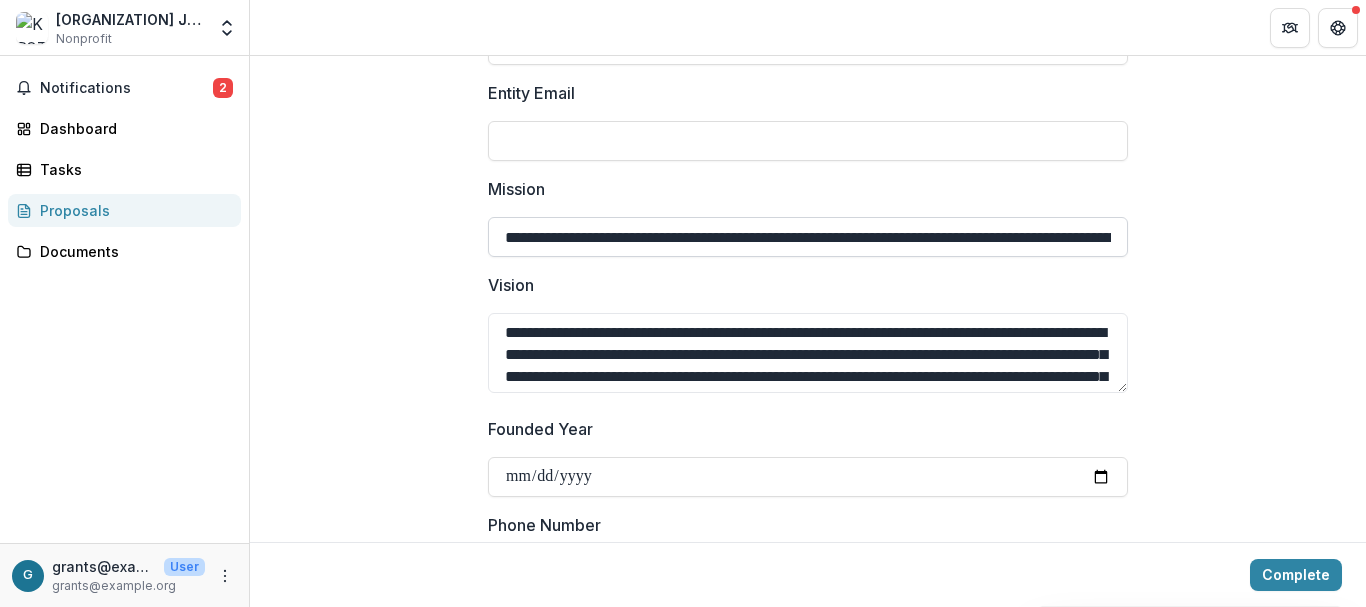 scroll, scrollTop: 0, scrollLeft: 4123, axis: horizontal 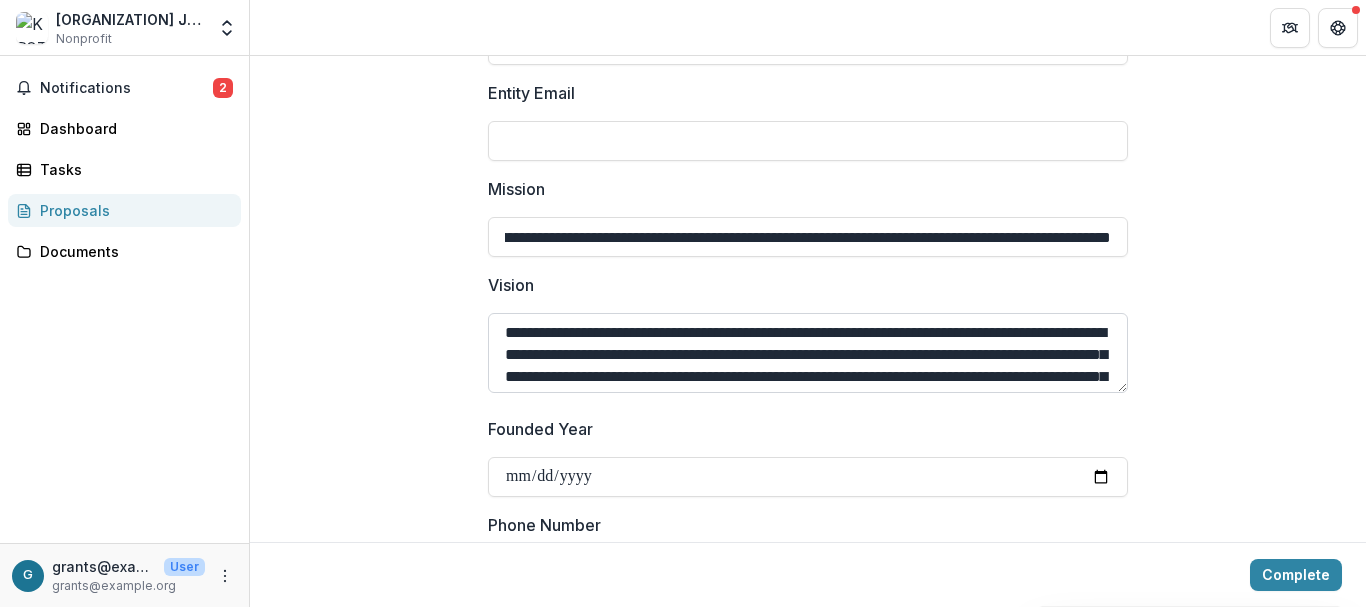 type on "**********" 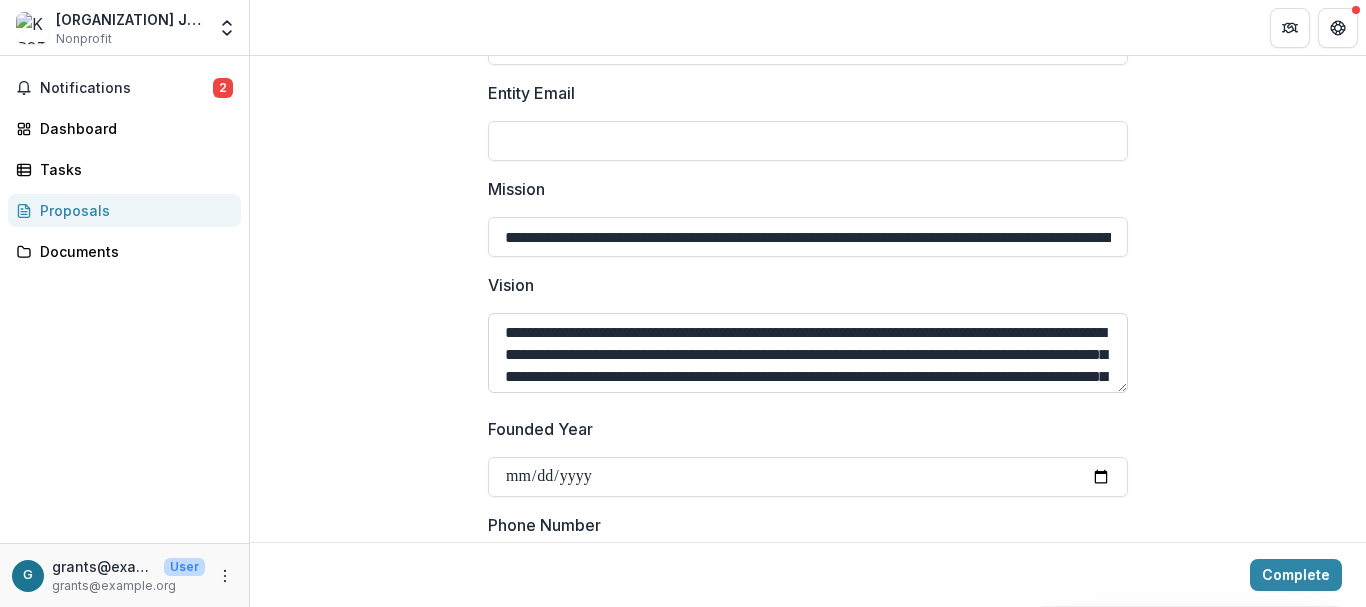 click on "**********" at bounding box center (808, 353) 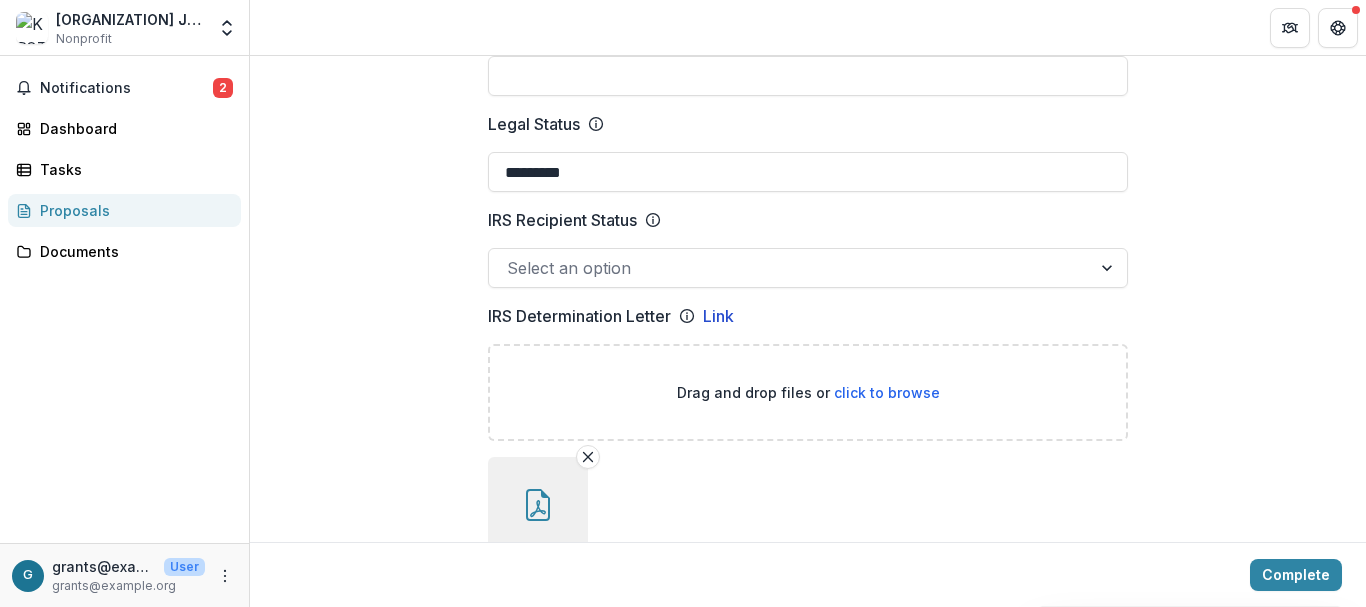 scroll, scrollTop: 1021, scrollLeft: 0, axis: vertical 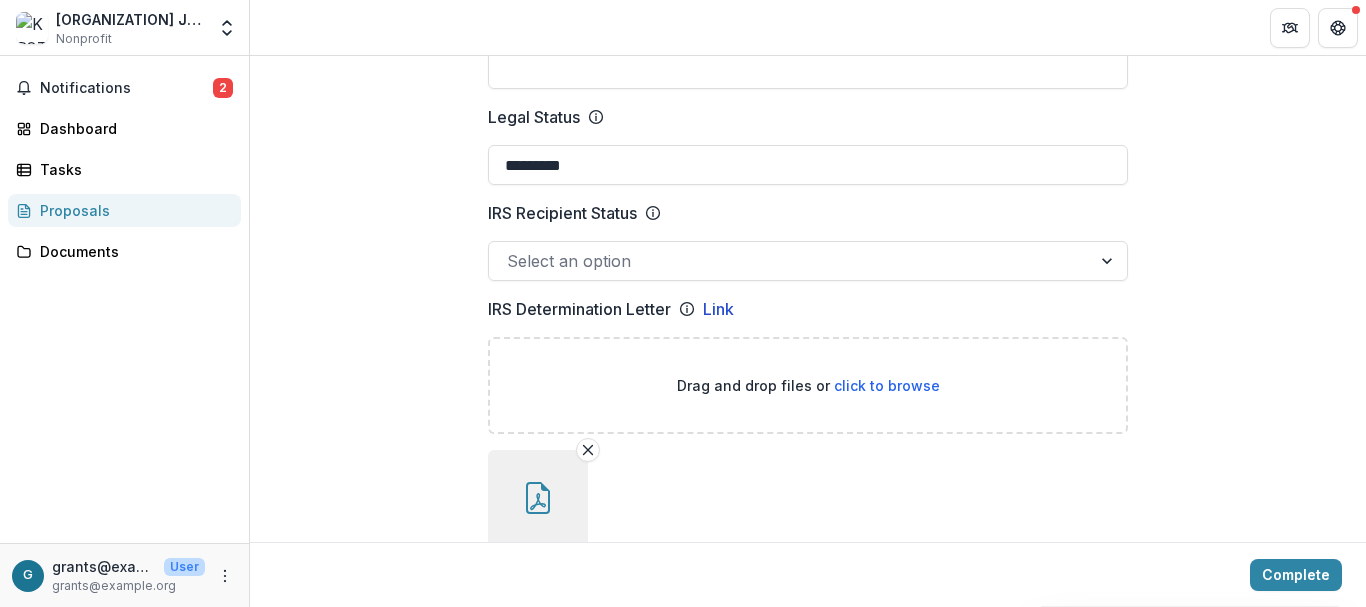 click at bounding box center [790, 261] 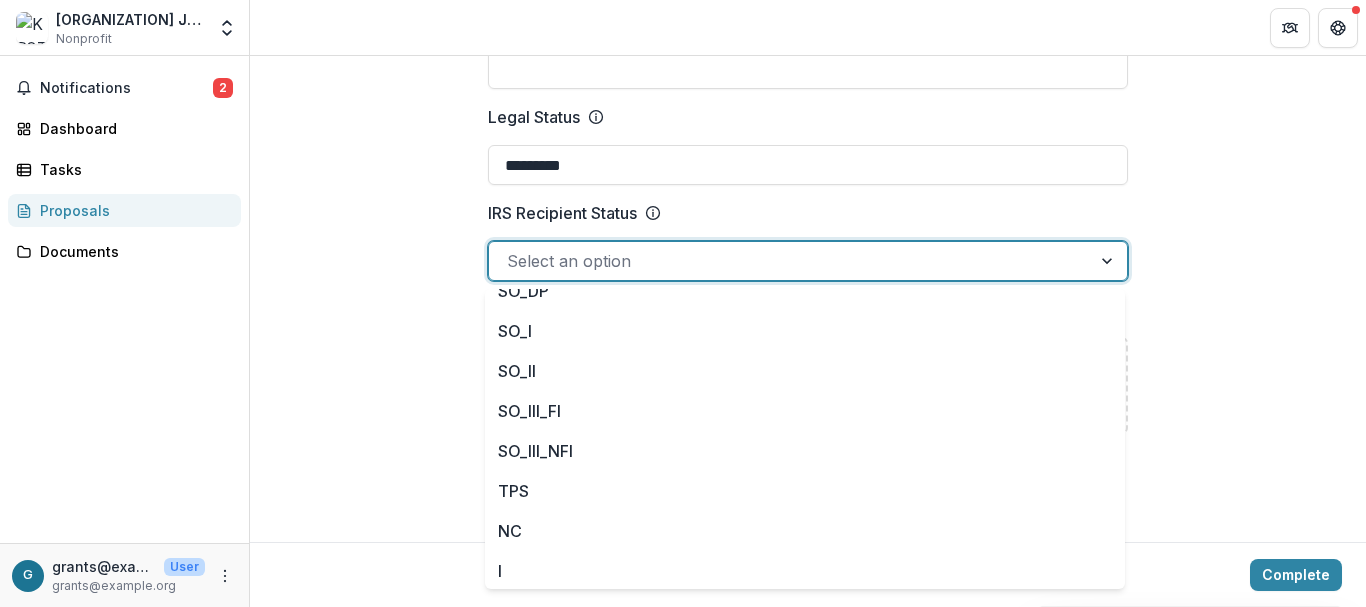 scroll, scrollTop: 220, scrollLeft: 0, axis: vertical 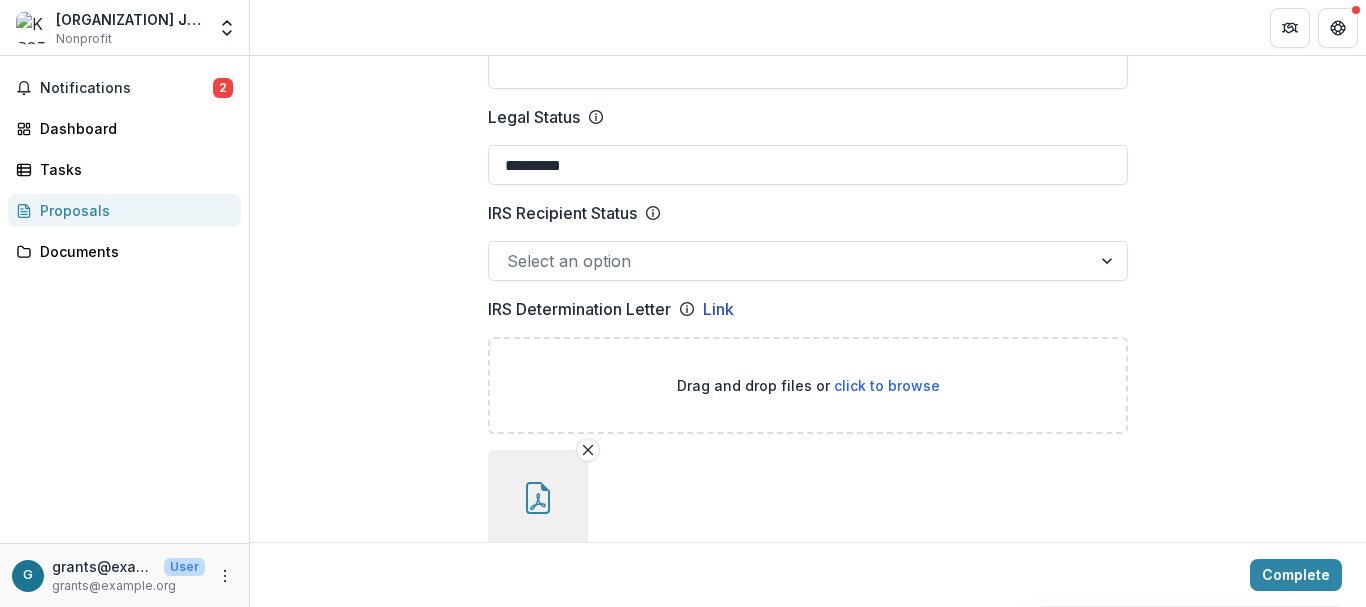 click on "Legal Name [NAME] EIN [NUMBER] DBA [NAME] Website [URL] Entity Email Mission [TEXT] Vision Founded Year [YEAR] Phone Number [PHONE] Legal Status [STATUS] IRS Recipient Status Select an option IRS Determination Letter Link Drag and drop files or click to browse [ORGANIZATION] Justice Determination Letter.pdf Entity Logo Drag and drop files or click to browse ** *****" at bounding box center [808, 974] 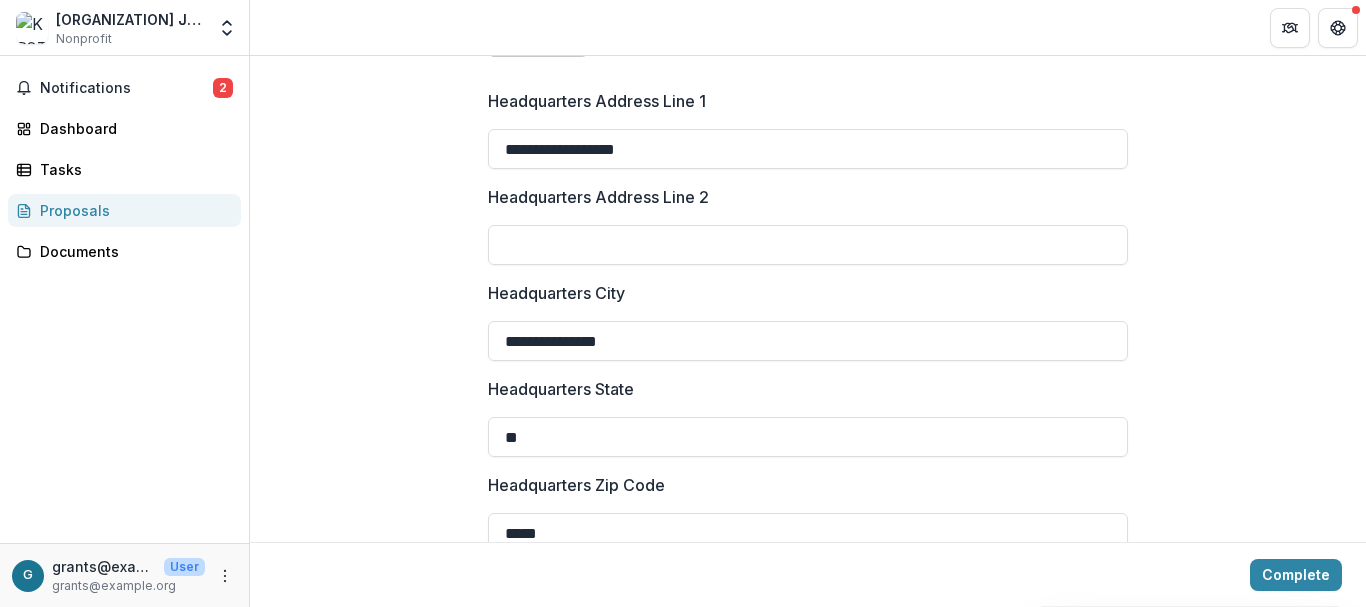scroll, scrollTop: 1884, scrollLeft: 0, axis: vertical 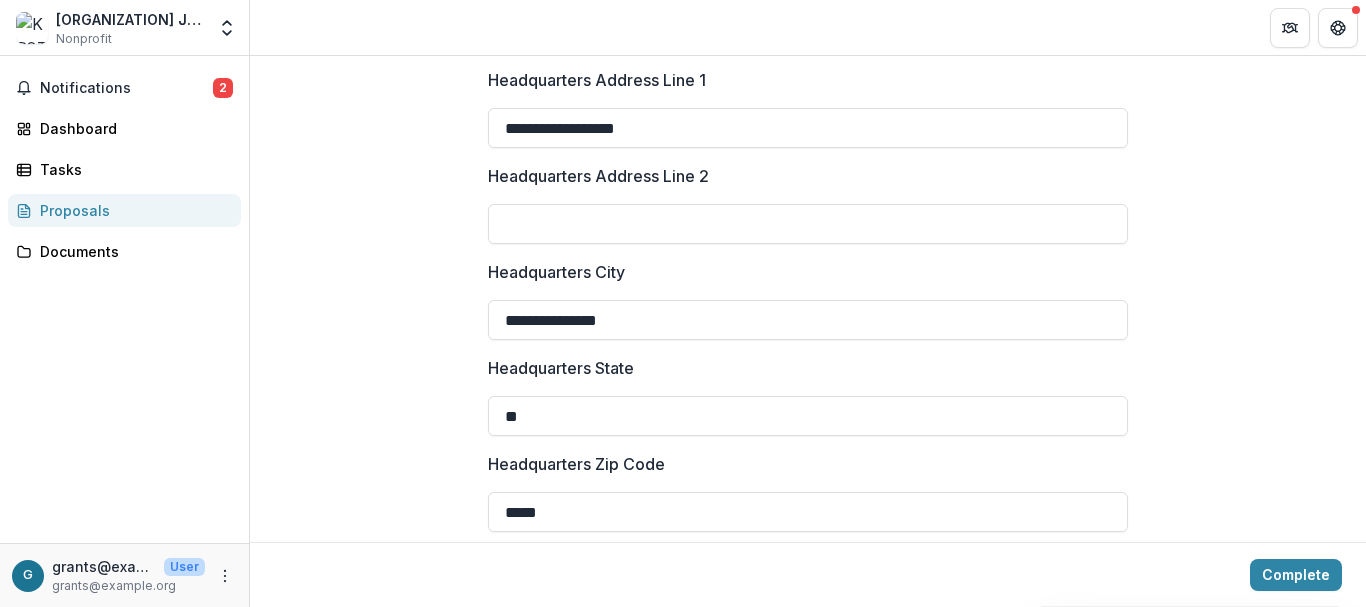 drag, startPoint x: 711, startPoint y: 124, endPoint x: 335, endPoint y: 109, distance: 376.29907 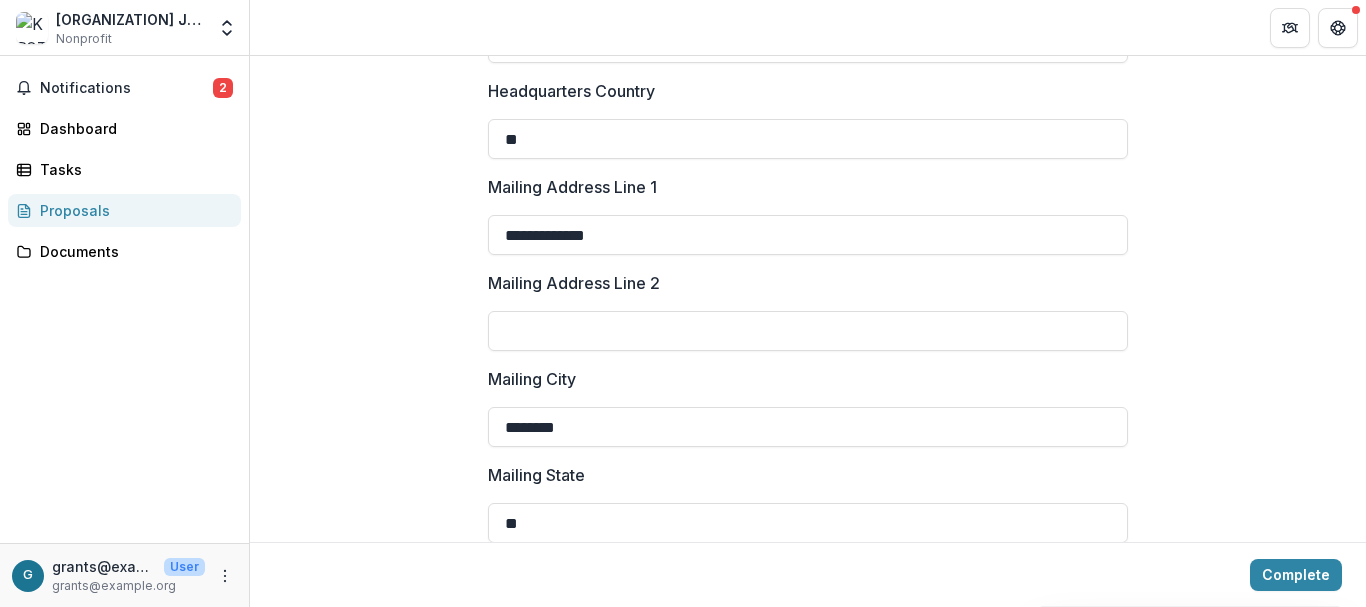 scroll, scrollTop: 2402, scrollLeft: 0, axis: vertical 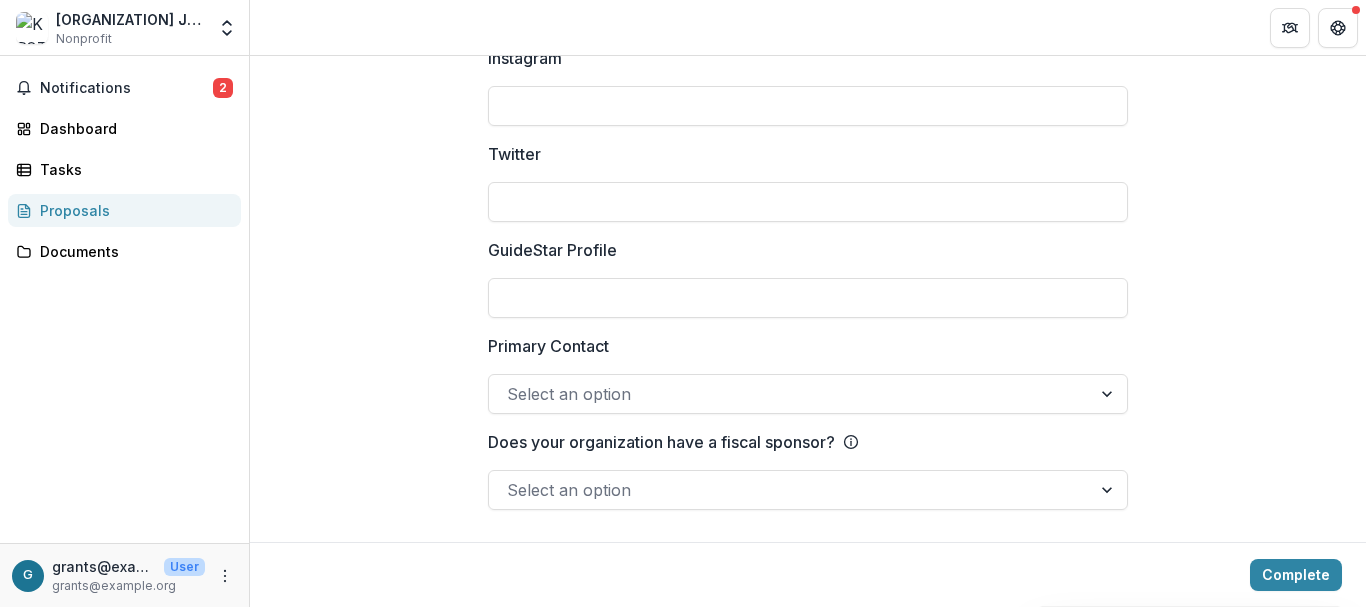 type on "**********" 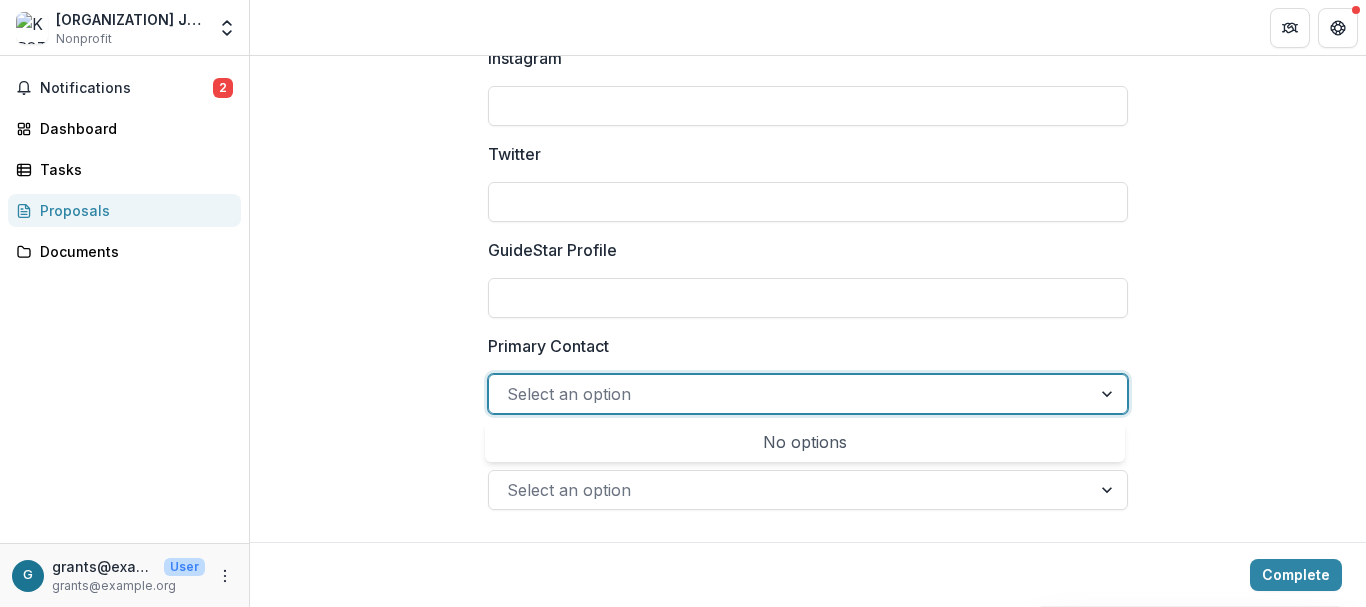 click at bounding box center [1109, 394] 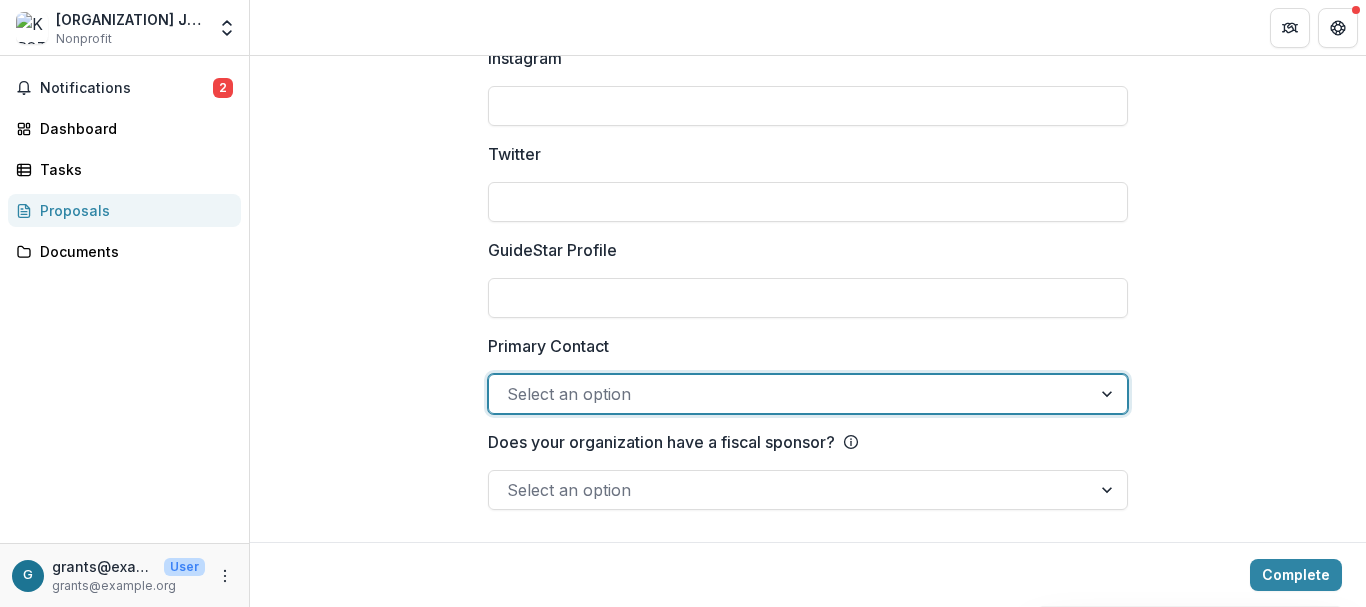 click at bounding box center (1109, 394) 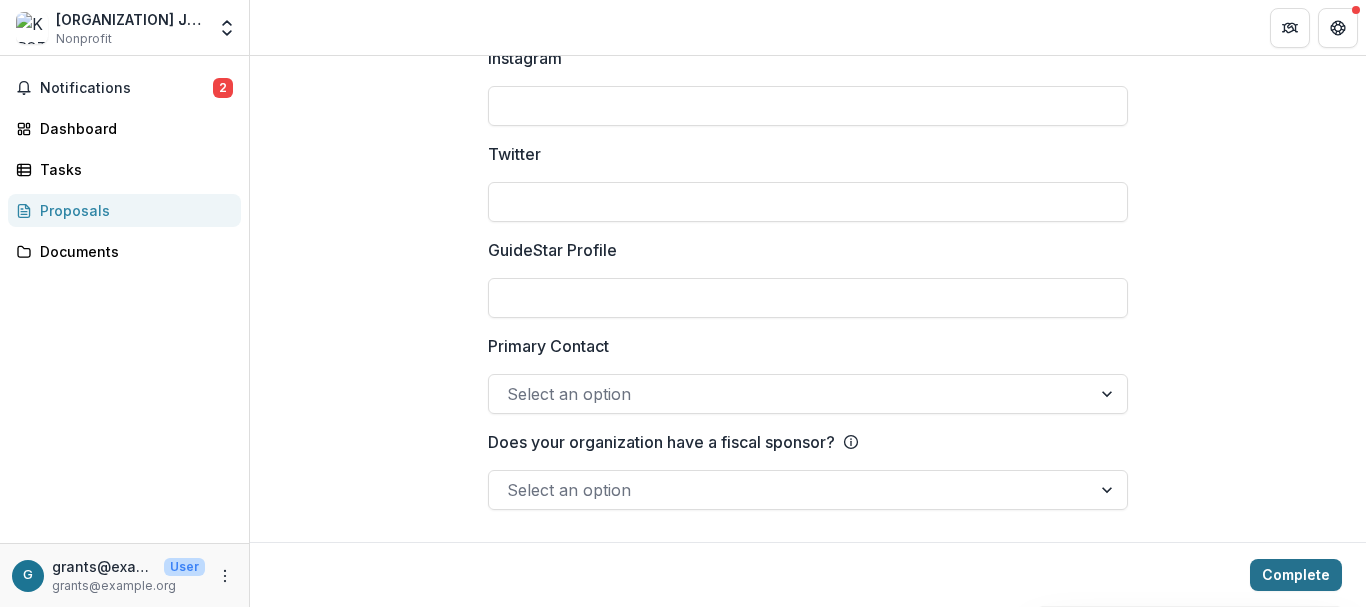 click on "Complete" at bounding box center (1296, 575) 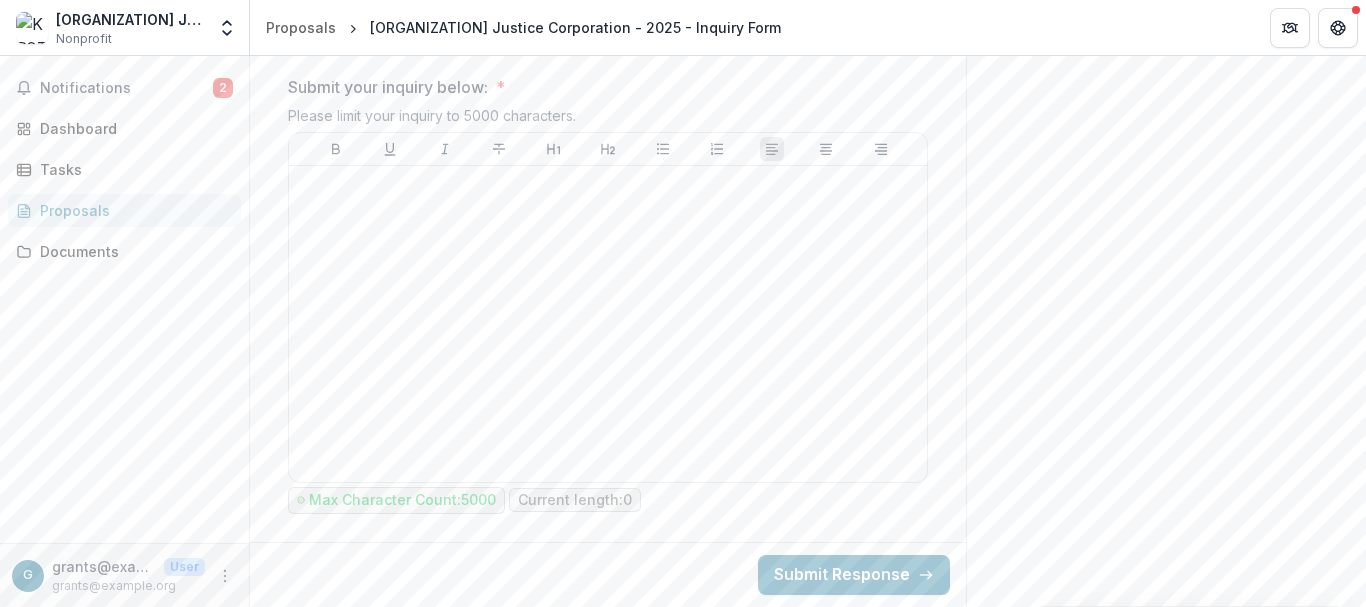 scroll, scrollTop: 1128, scrollLeft: 0, axis: vertical 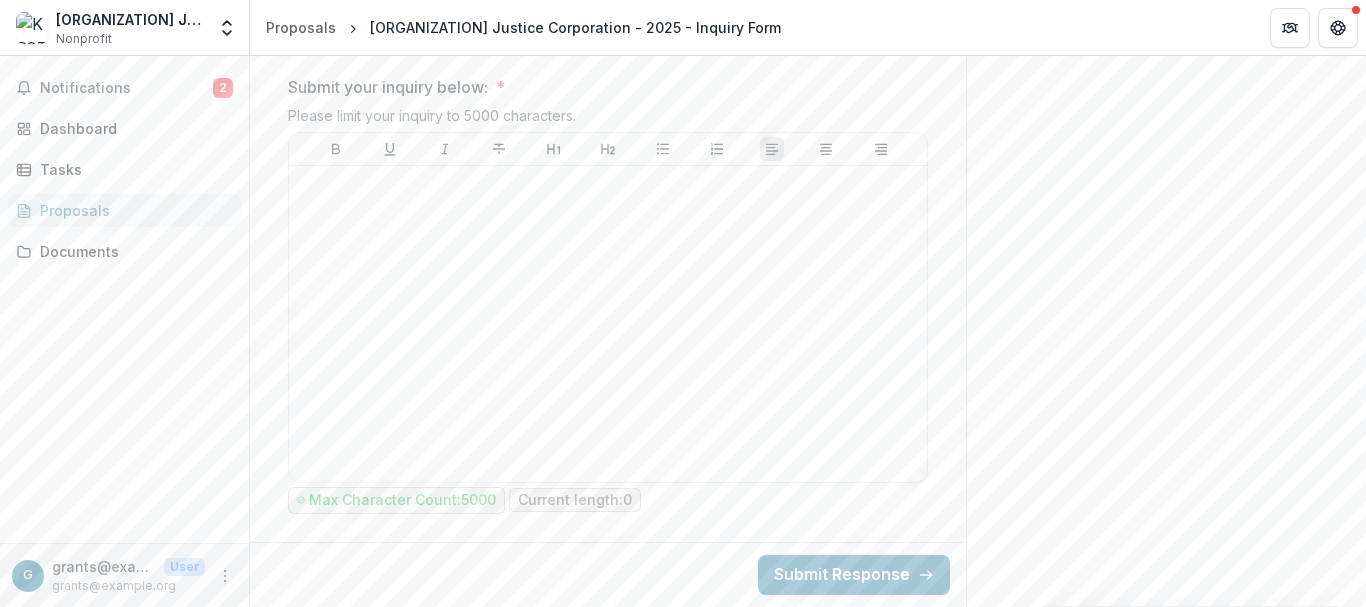 drag, startPoint x: 1363, startPoint y: 406, endPoint x: 1364, endPoint y: 196, distance: 210.00238 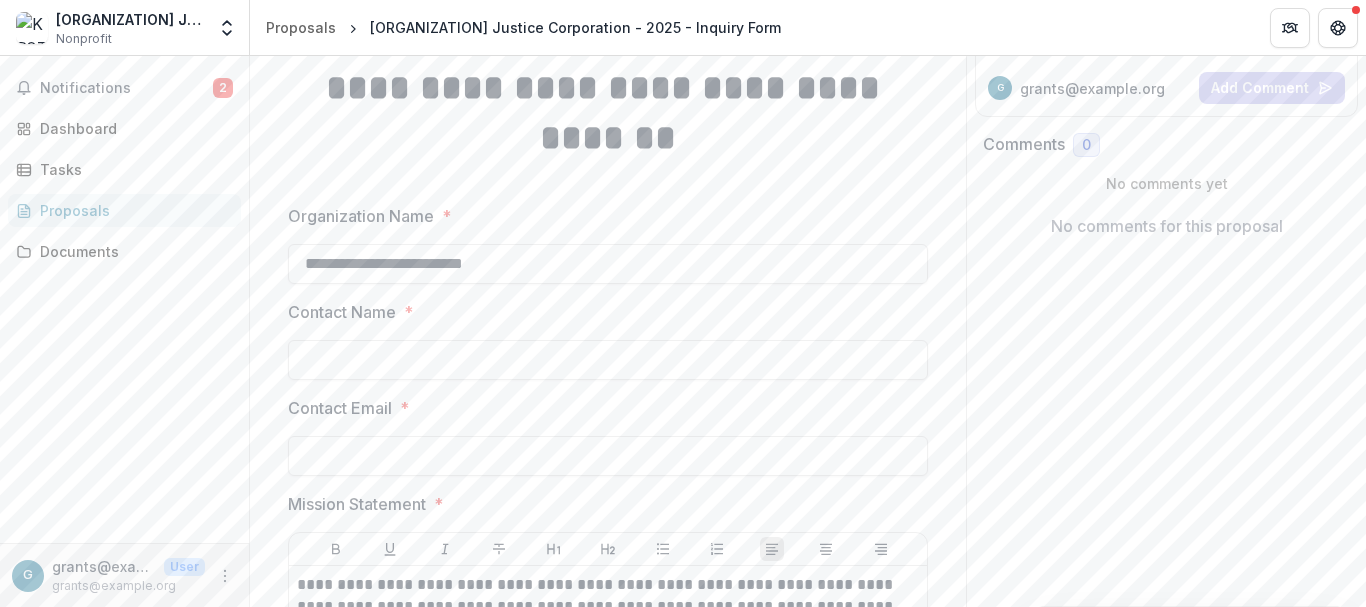 scroll, scrollTop: 405, scrollLeft: 0, axis: vertical 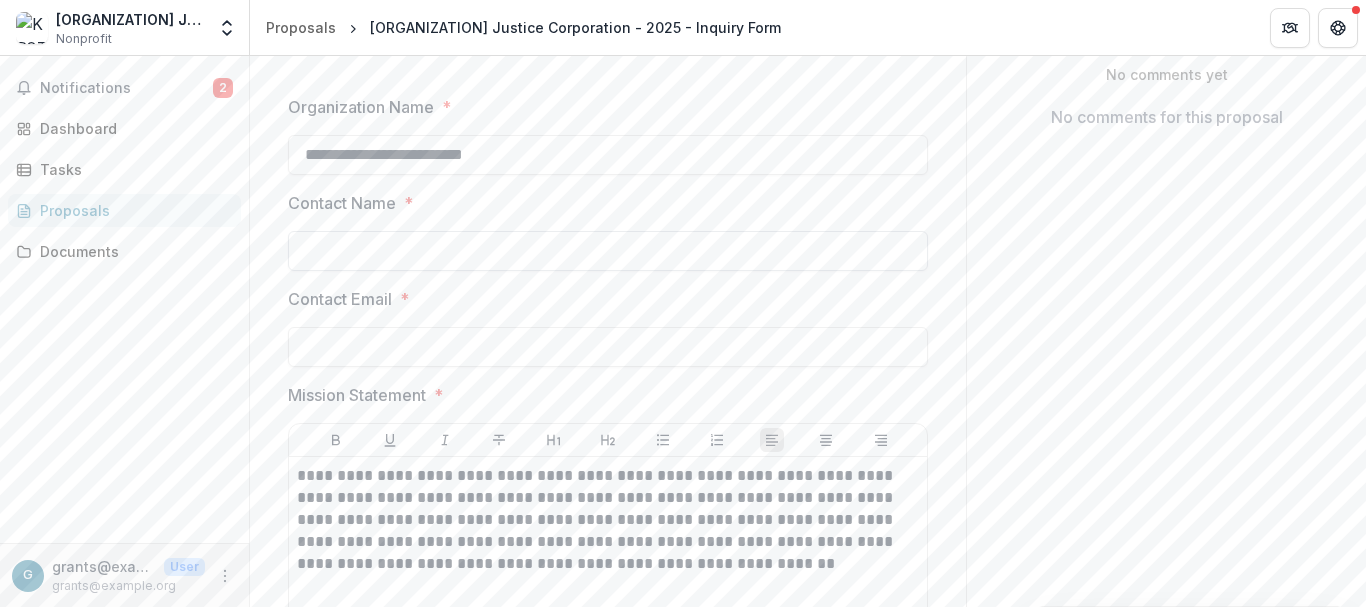 click on "Contact Name *" at bounding box center [608, 251] 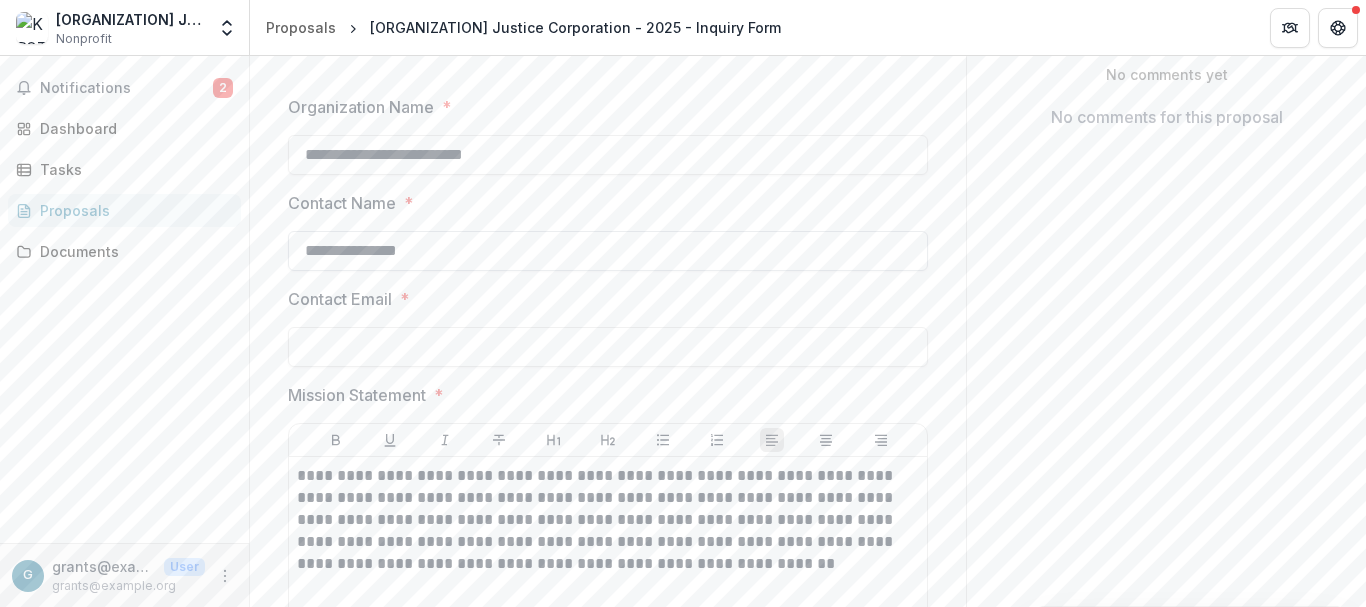 type on "**********" 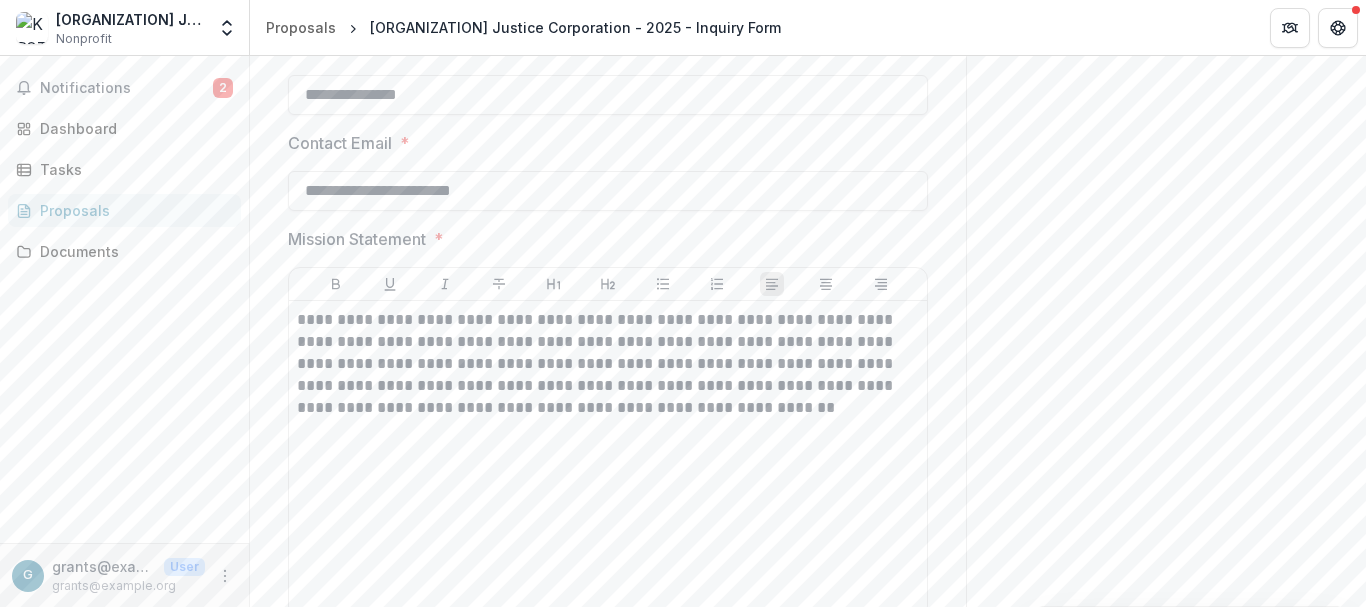 scroll, scrollTop: 582, scrollLeft: 0, axis: vertical 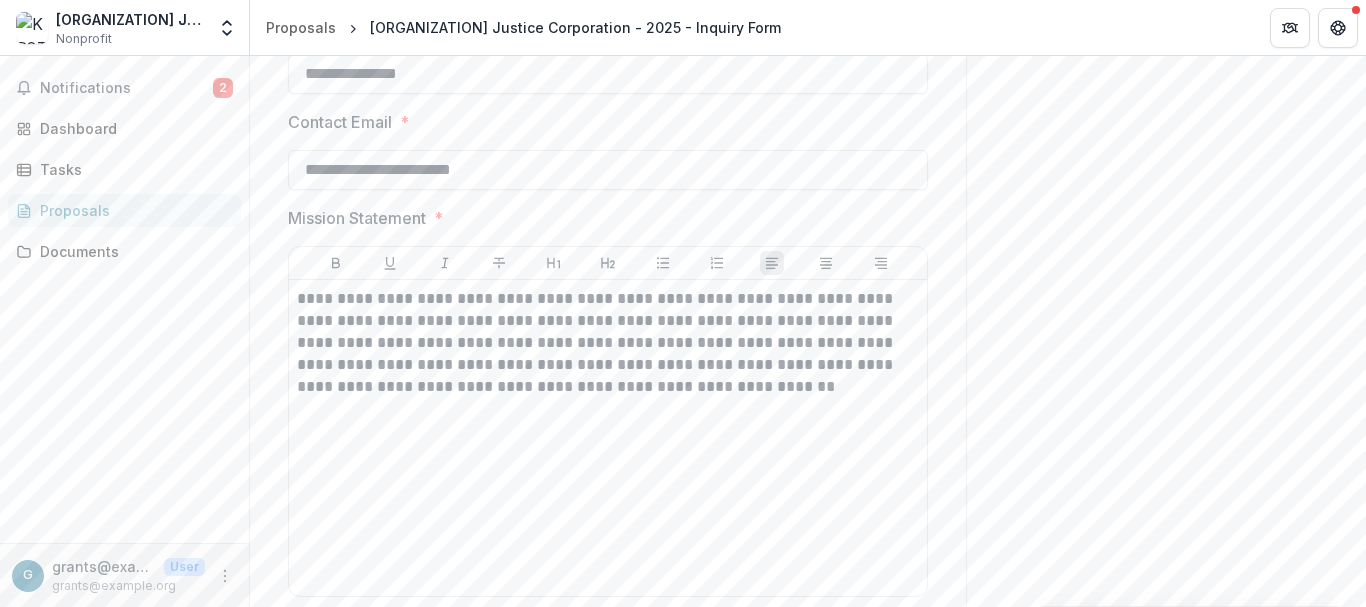 type on "**********" 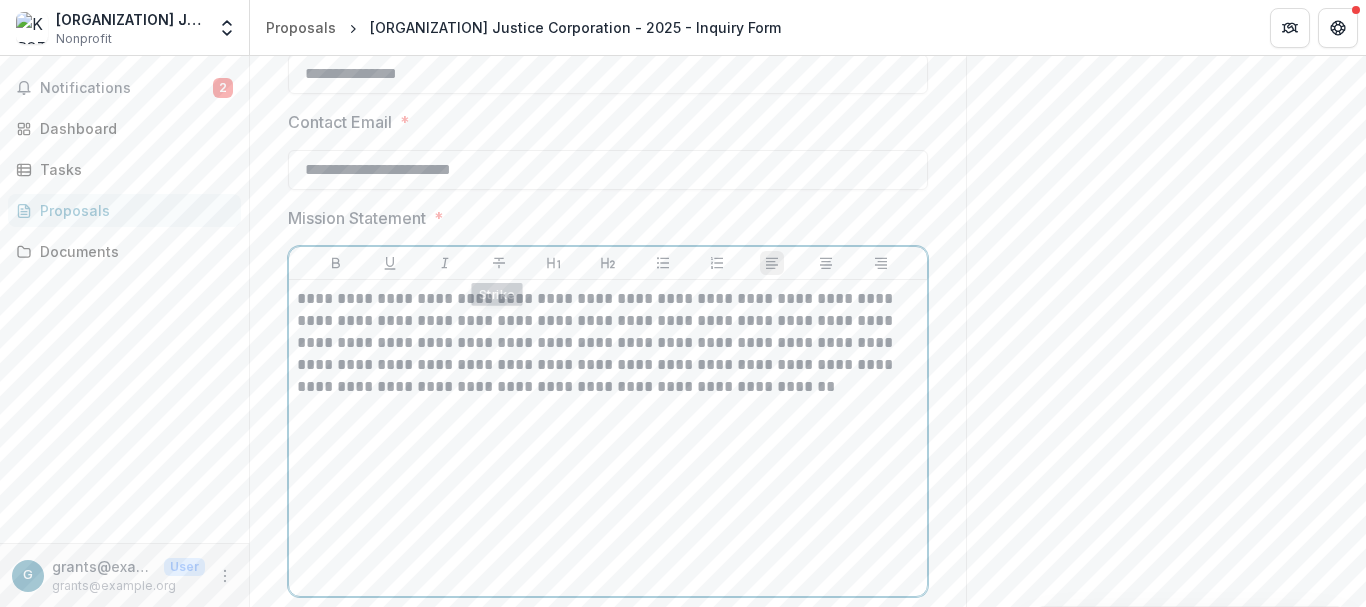 click on "**********" at bounding box center (608, 343) 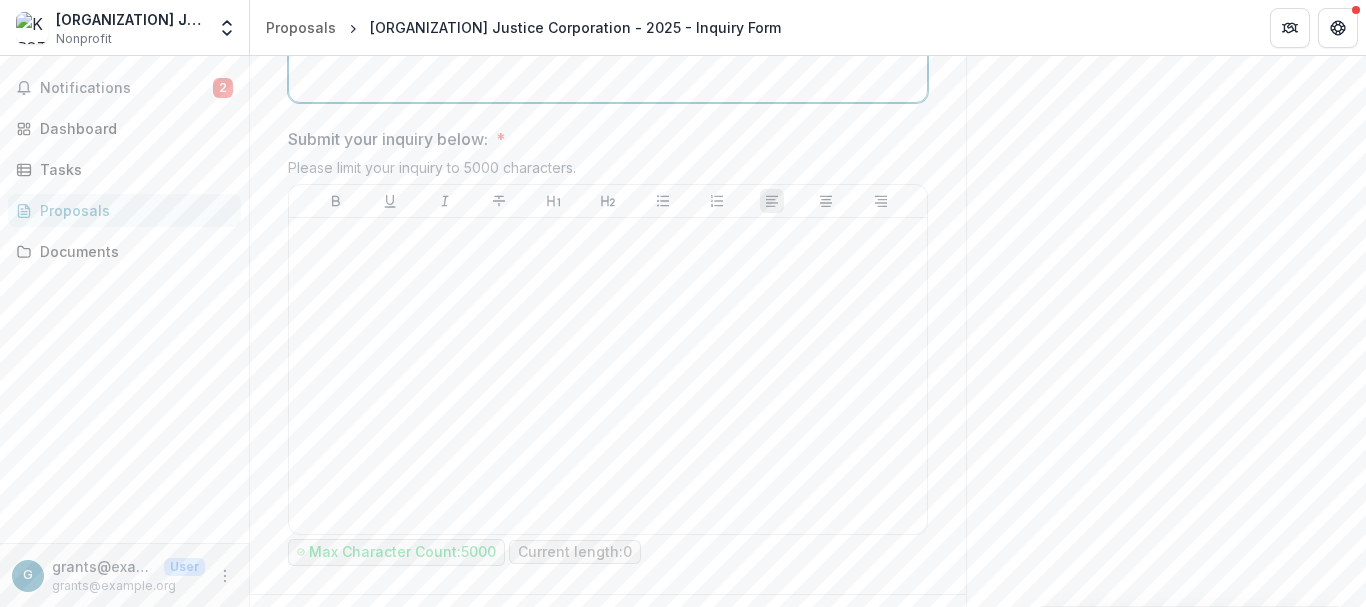 scroll, scrollTop: 1246, scrollLeft: 0, axis: vertical 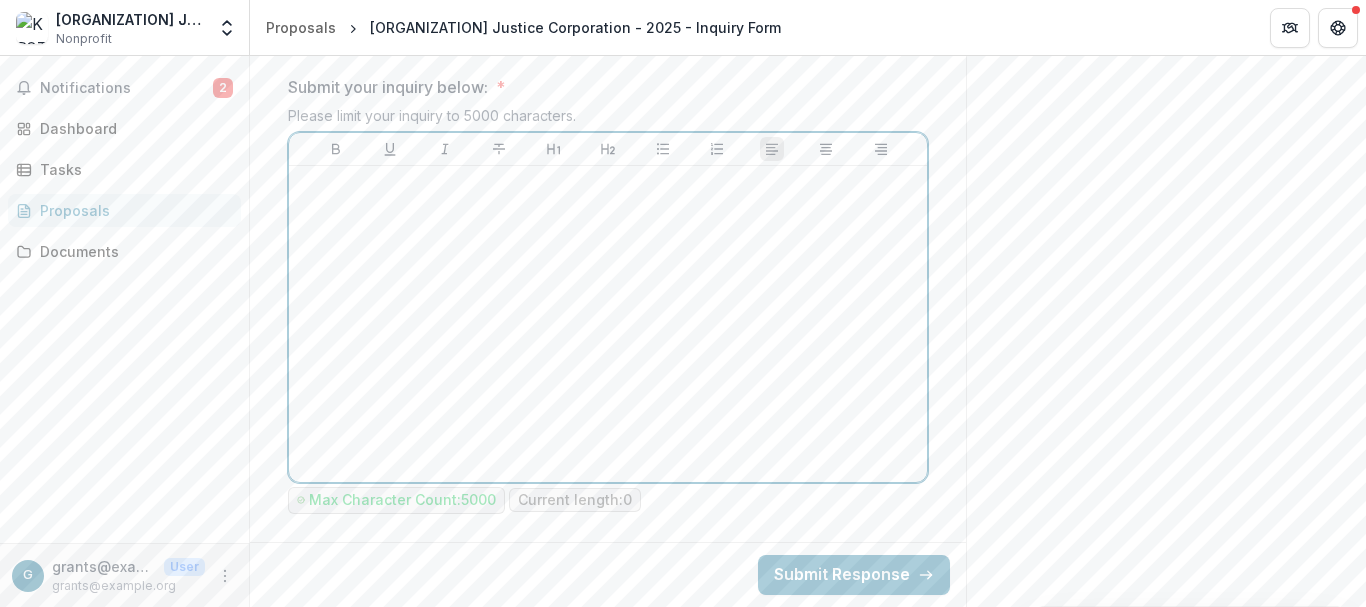 click at bounding box center (608, 324) 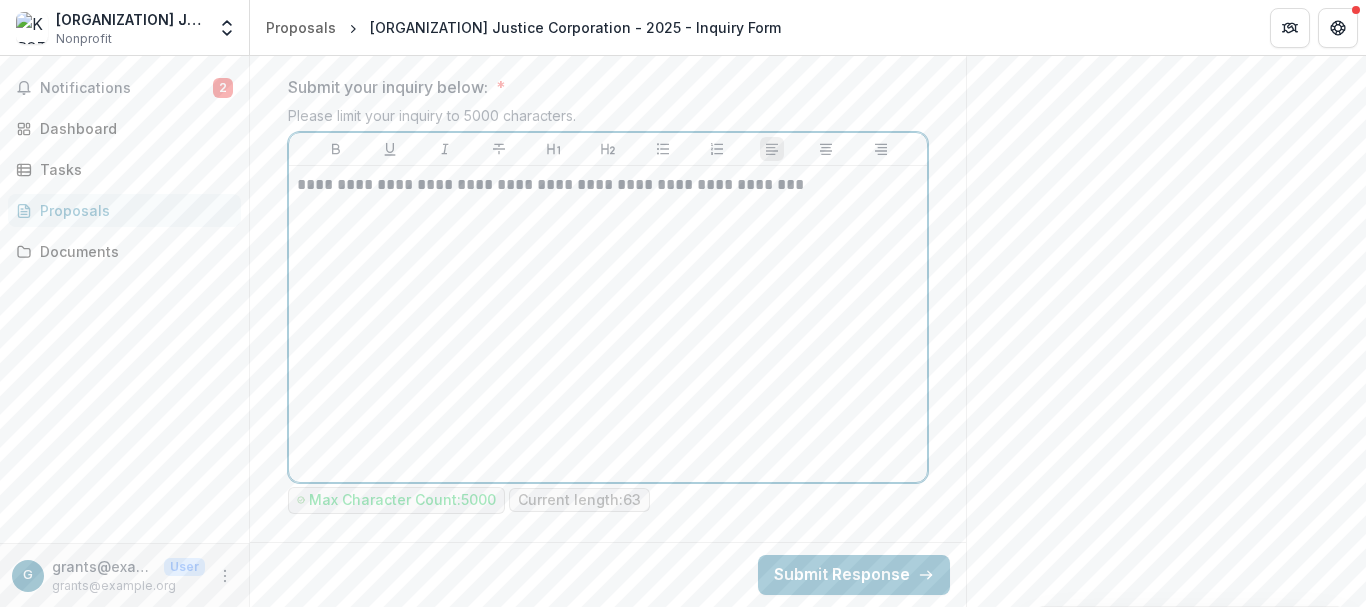 click on "**********" at bounding box center [608, 185] 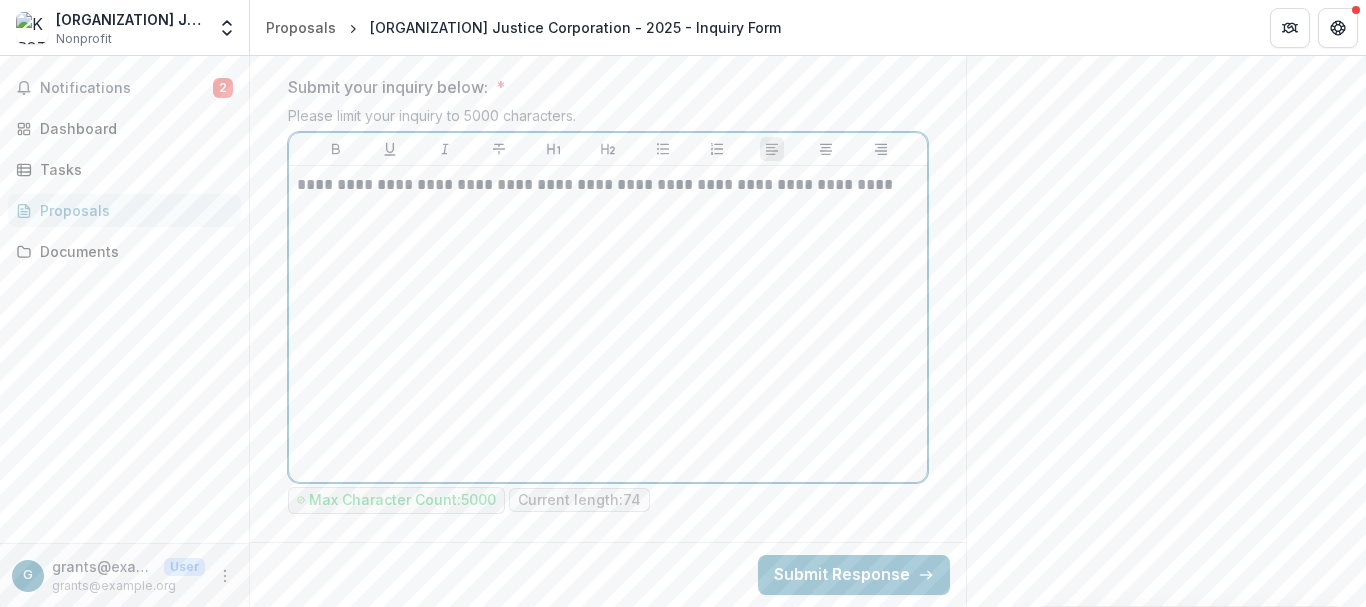 click on "**********" at bounding box center (608, 185) 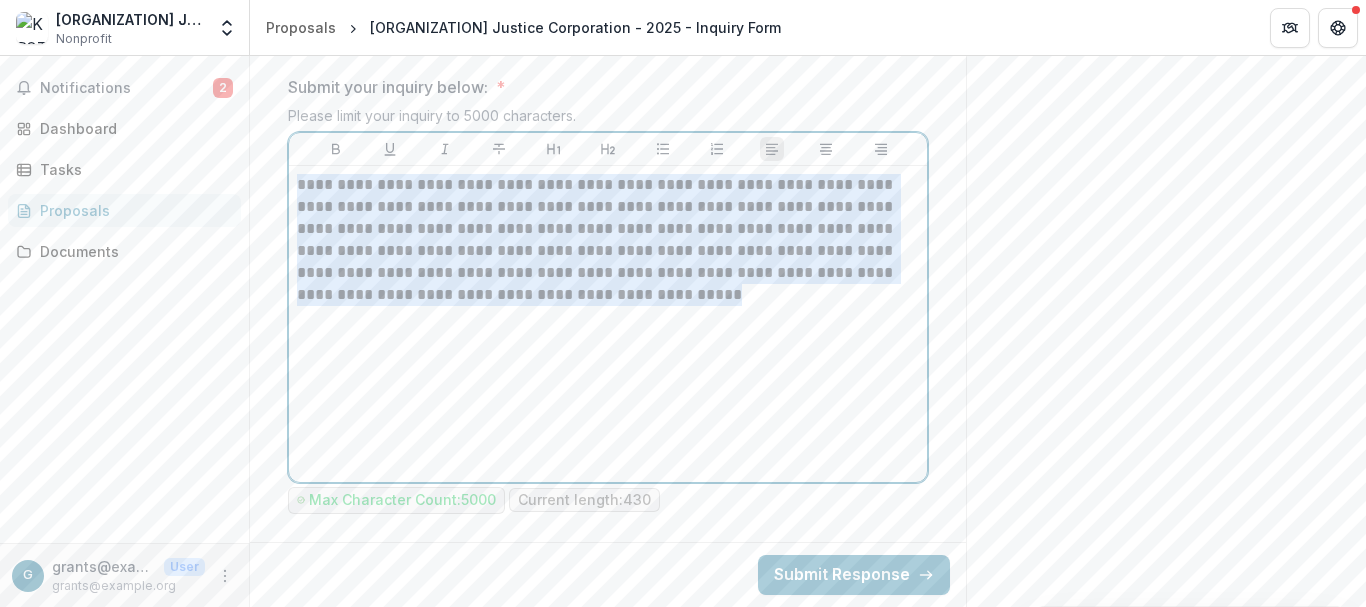 copy on "**********" 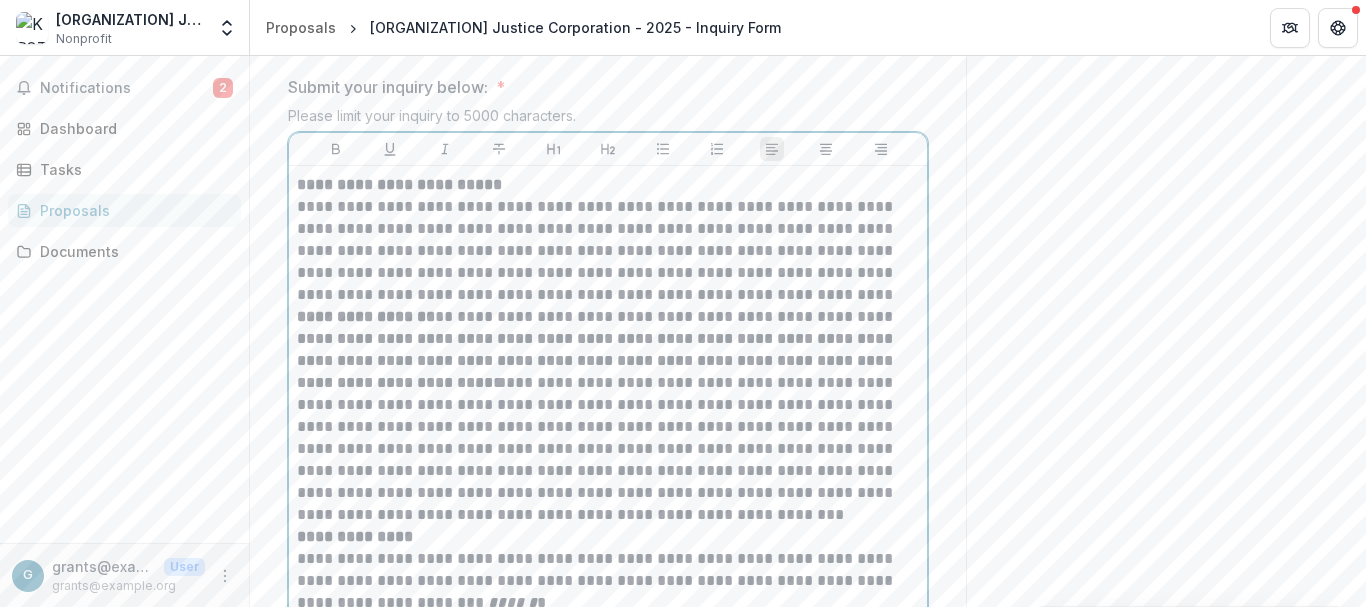 scroll, scrollTop: 2511, scrollLeft: 0, axis: vertical 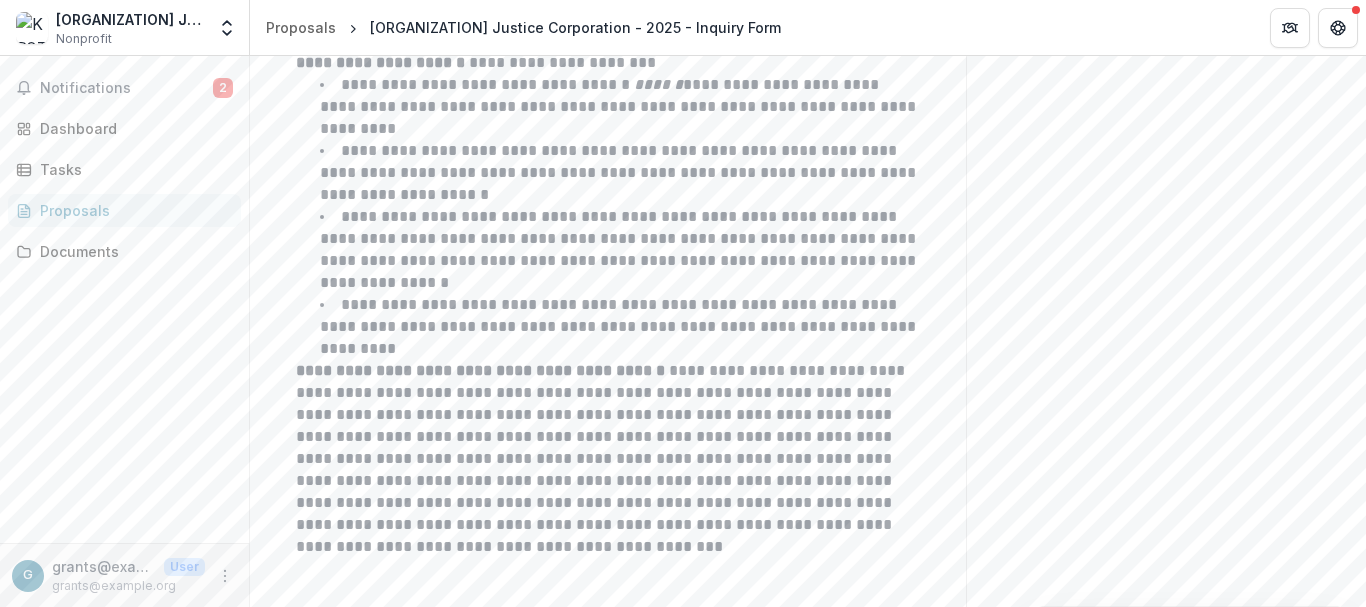 drag, startPoint x: 1357, startPoint y: 499, endPoint x: 1365, endPoint y: 527, distance: 29.12044 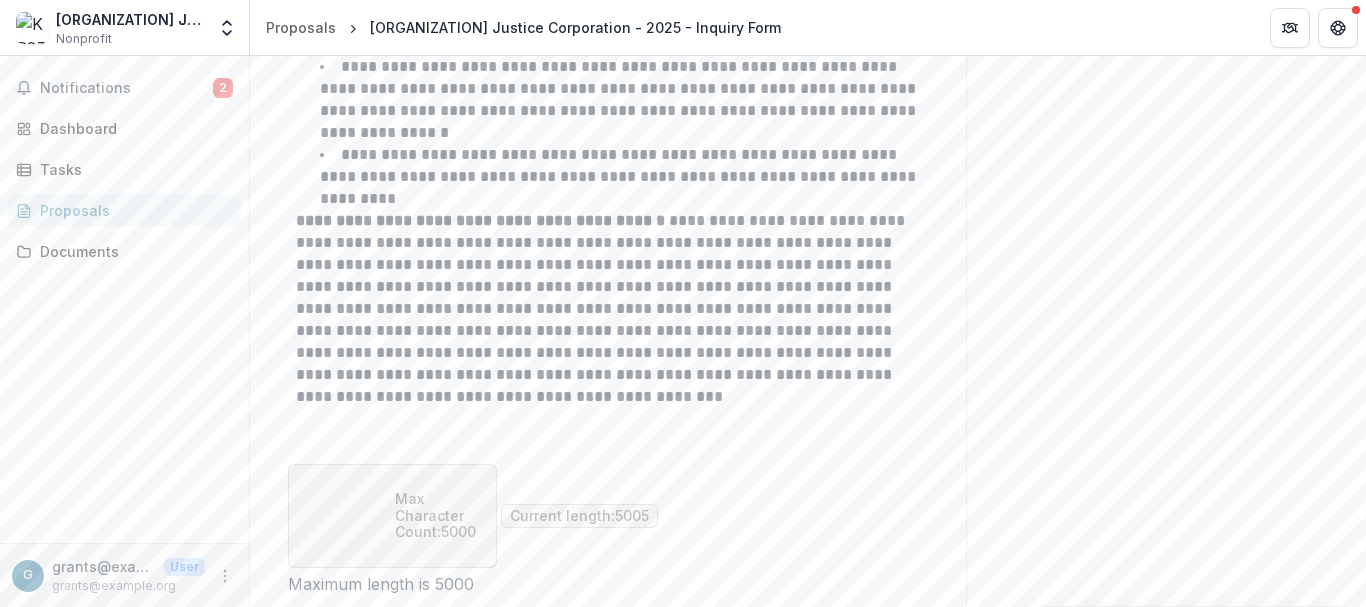 click at bounding box center (608, 430) 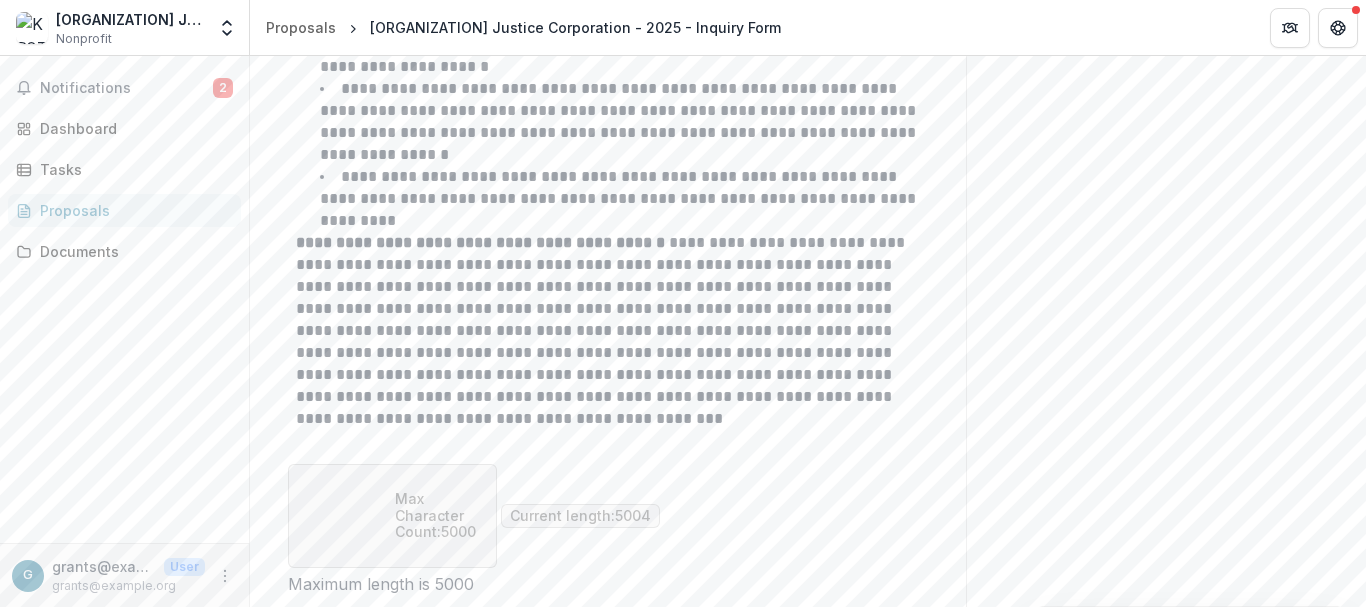 scroll, scrollTop: 2617, scrollLeft: 0, axis: vertical 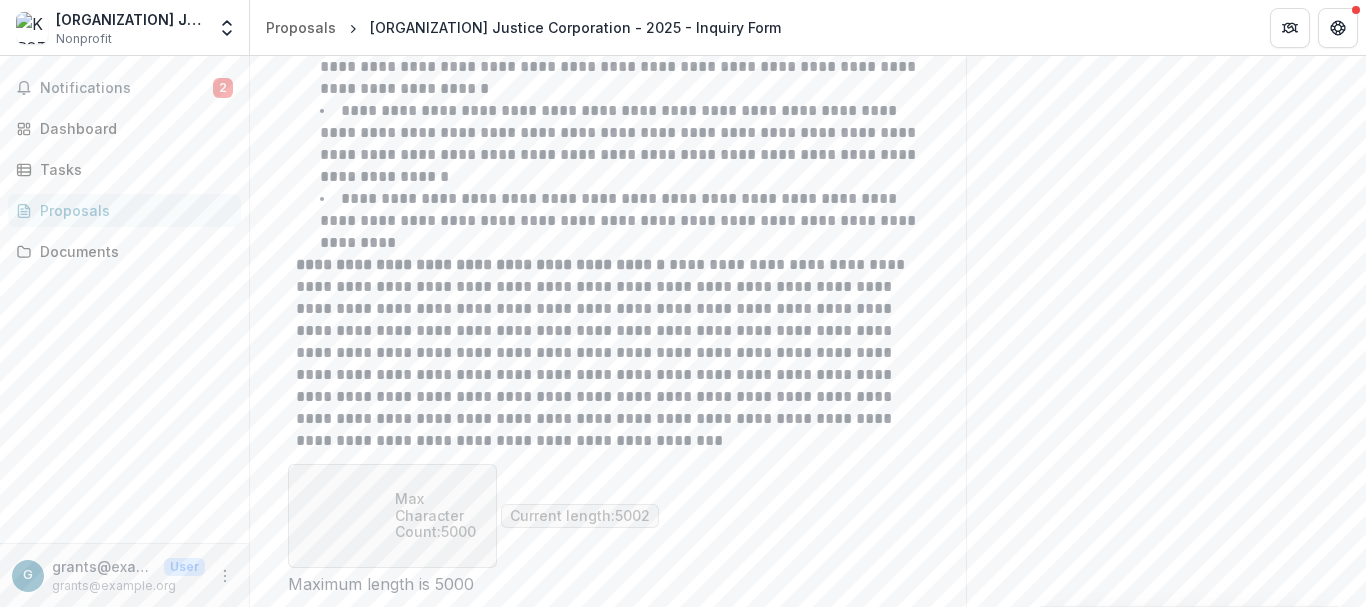 click on "**********" at bounding box center [620, 220] 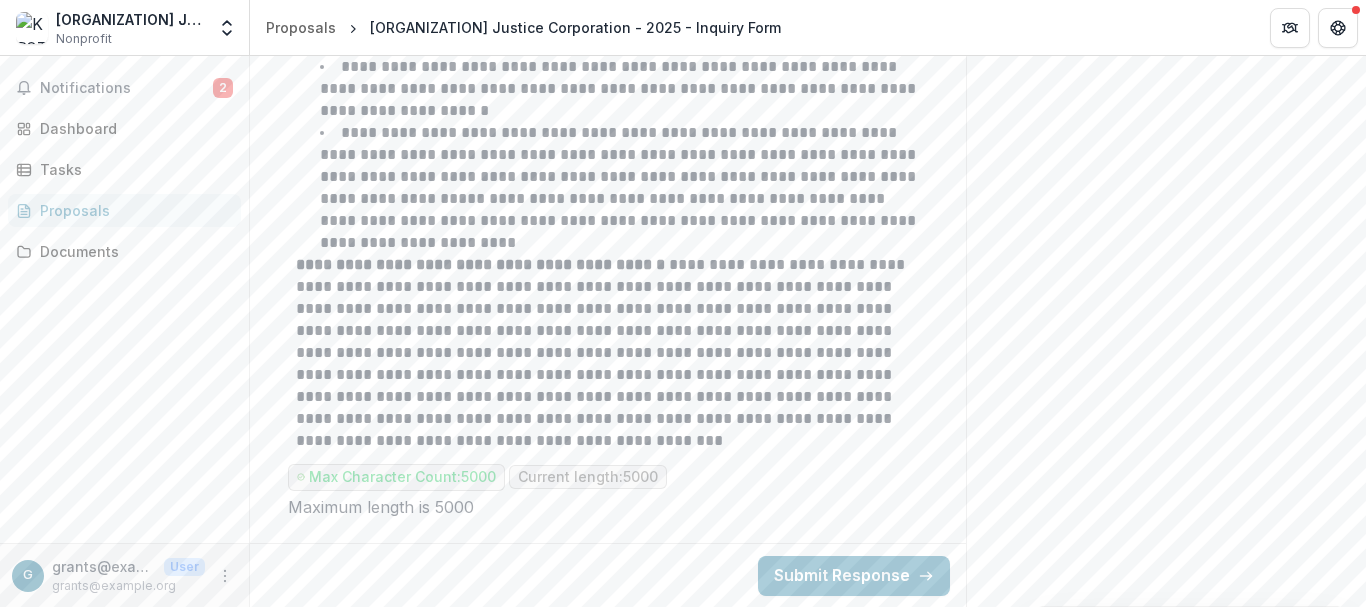 drag, startPoint x: 341, startPoint y: 132, endPoint x: 345, endPoint y: 119, distance: 13.601471 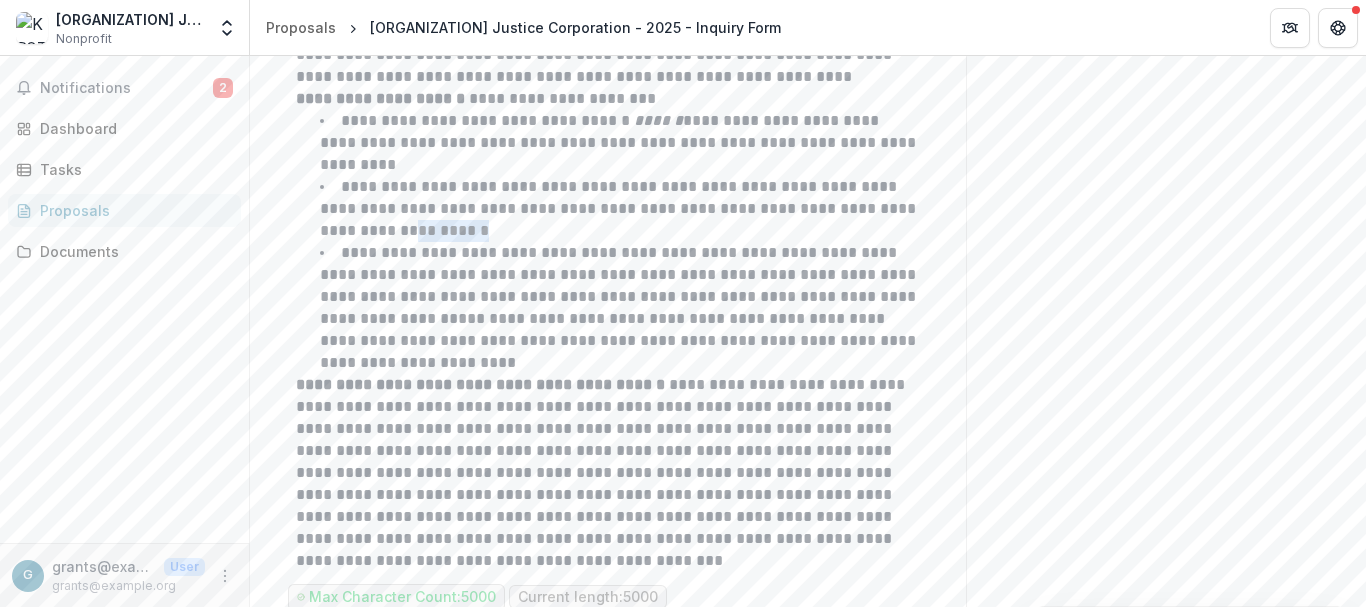 scroll, scrollTop: 2418, scrollLeft: 0, axis: vertical 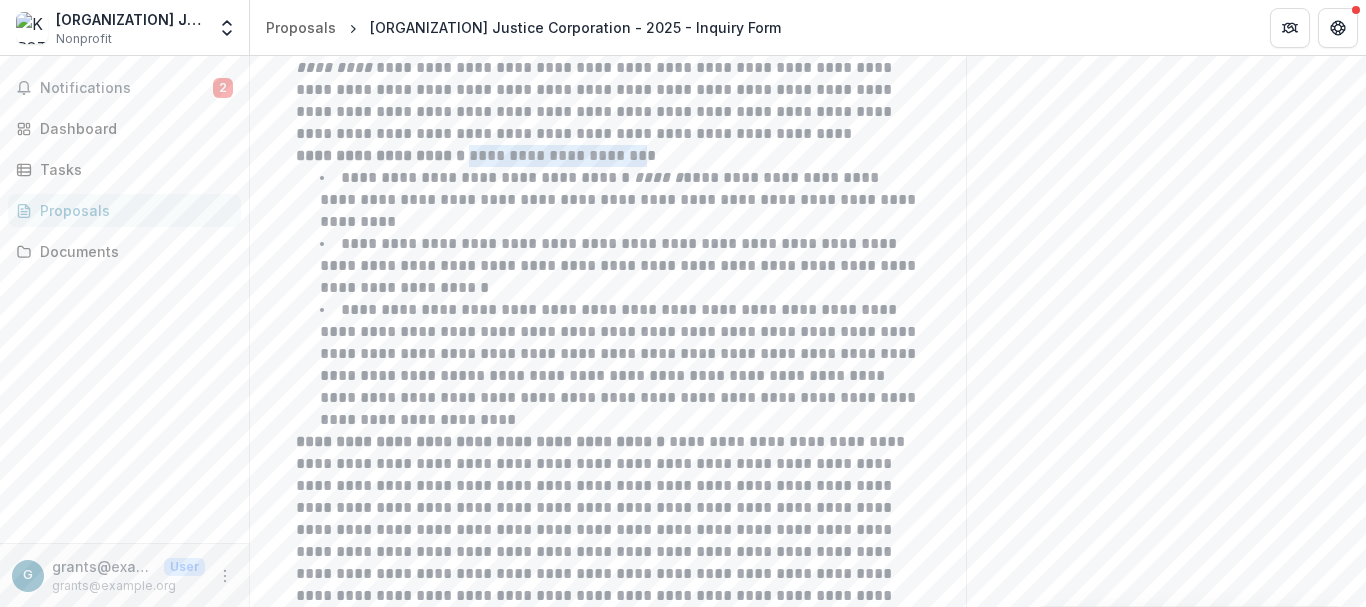drag, startPoint x: 630, startPoint y: 155, endPoint x: 477, endPoint y: 151, distance: 153.05228 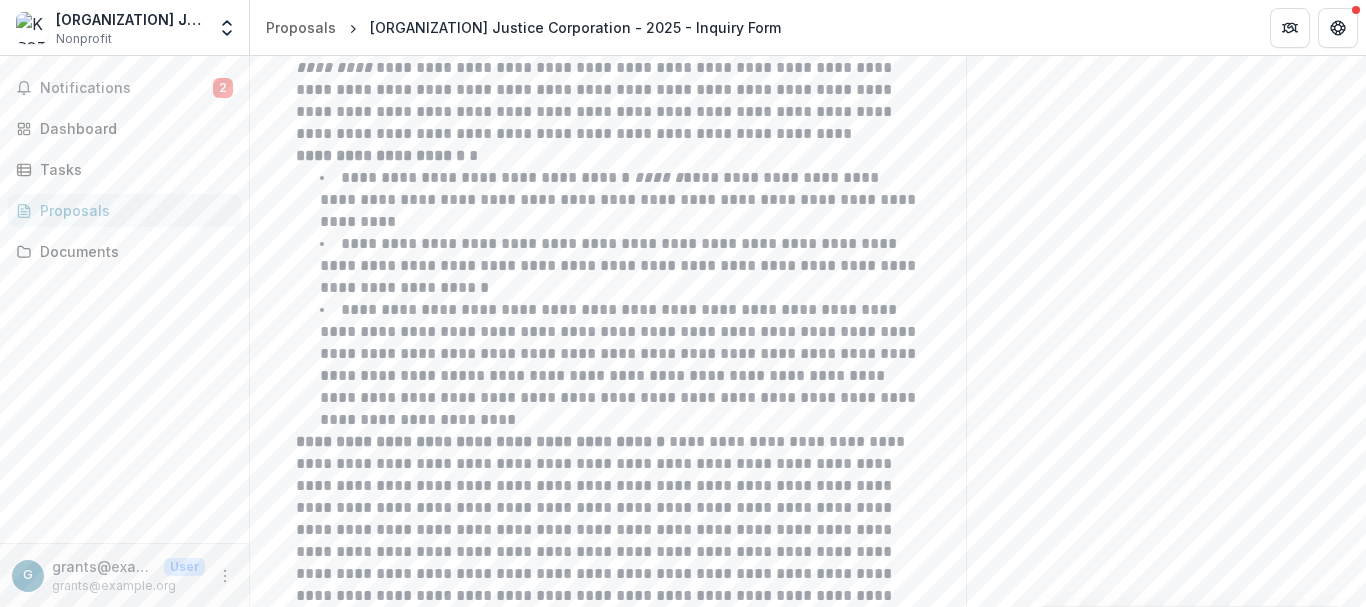 click on "**********" at bounding box center [620, 199] 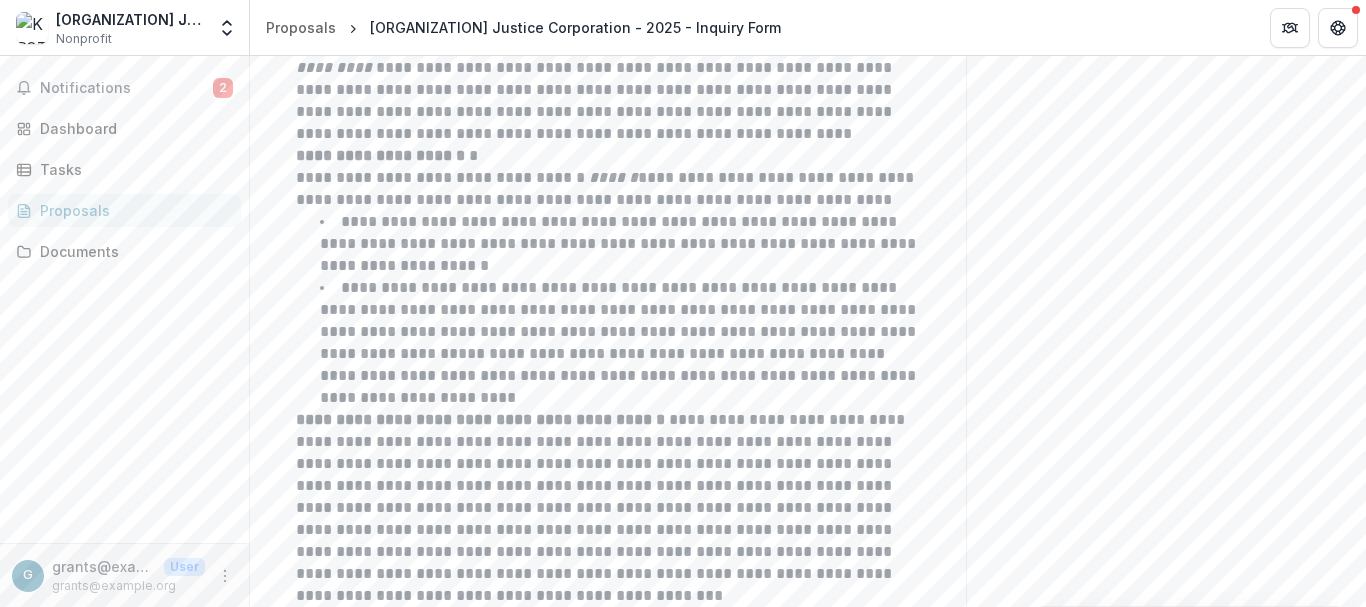 click on "**********" at bounding box center [620, 244] 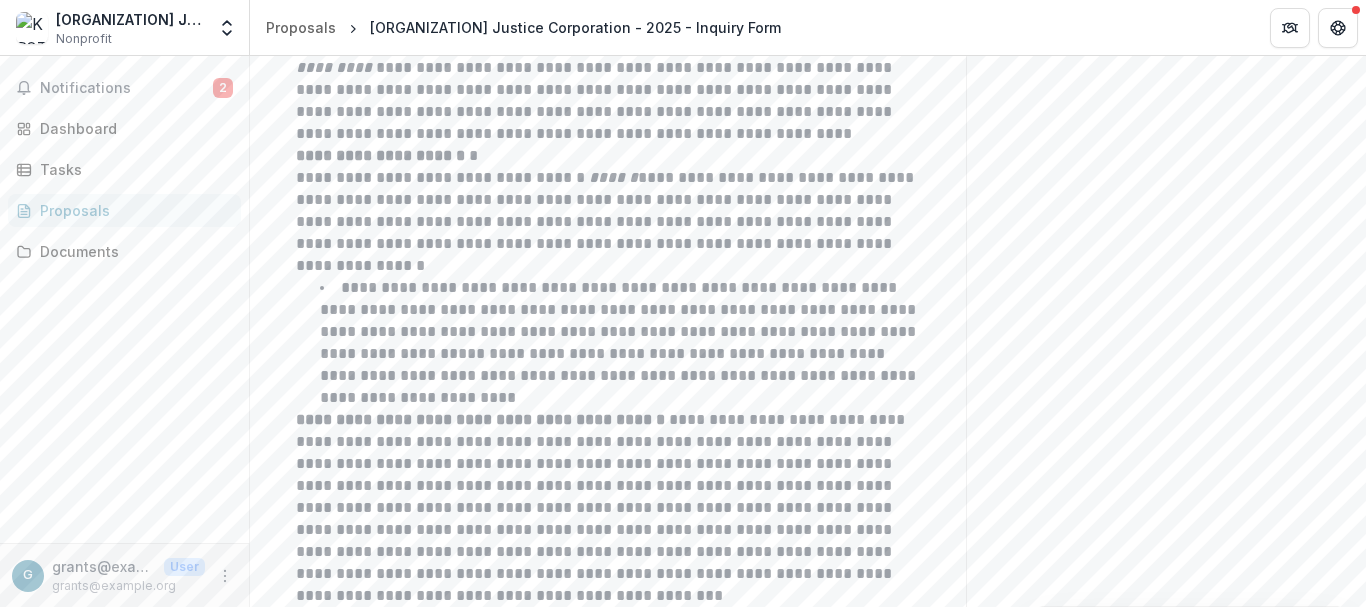 click on "**********" at bounding box center (620, 343) 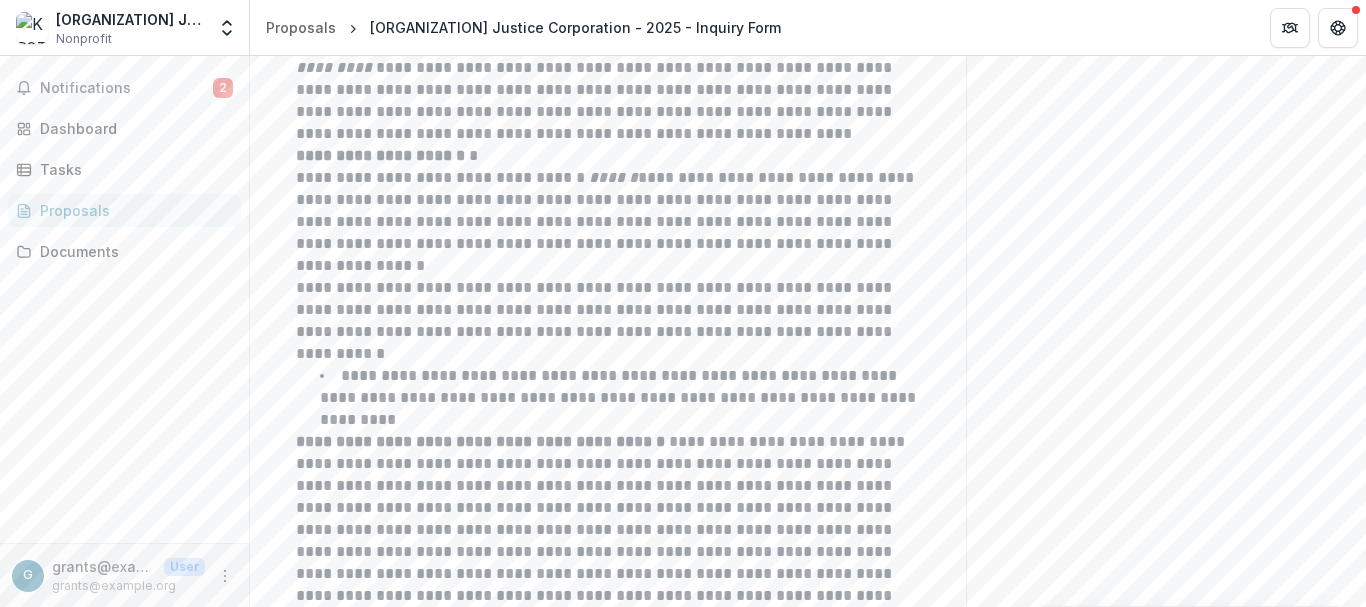 click on "**********" at bounding box center (608, -185) 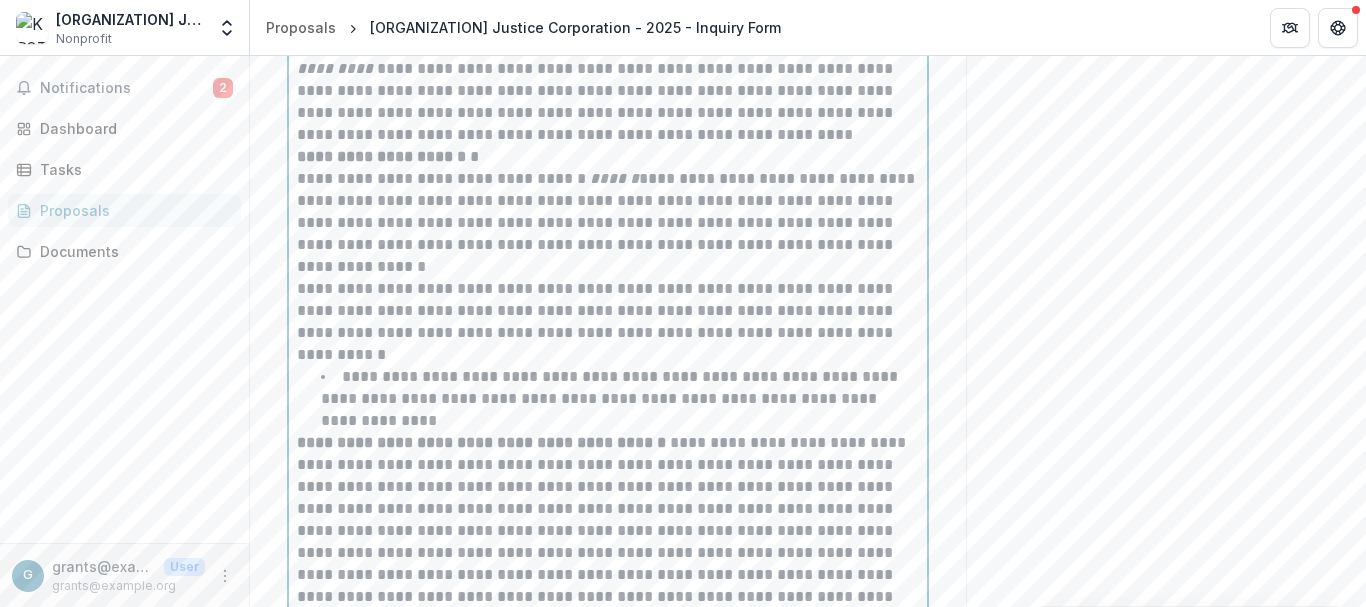 click on "**********" at bounding box center (608, 190) 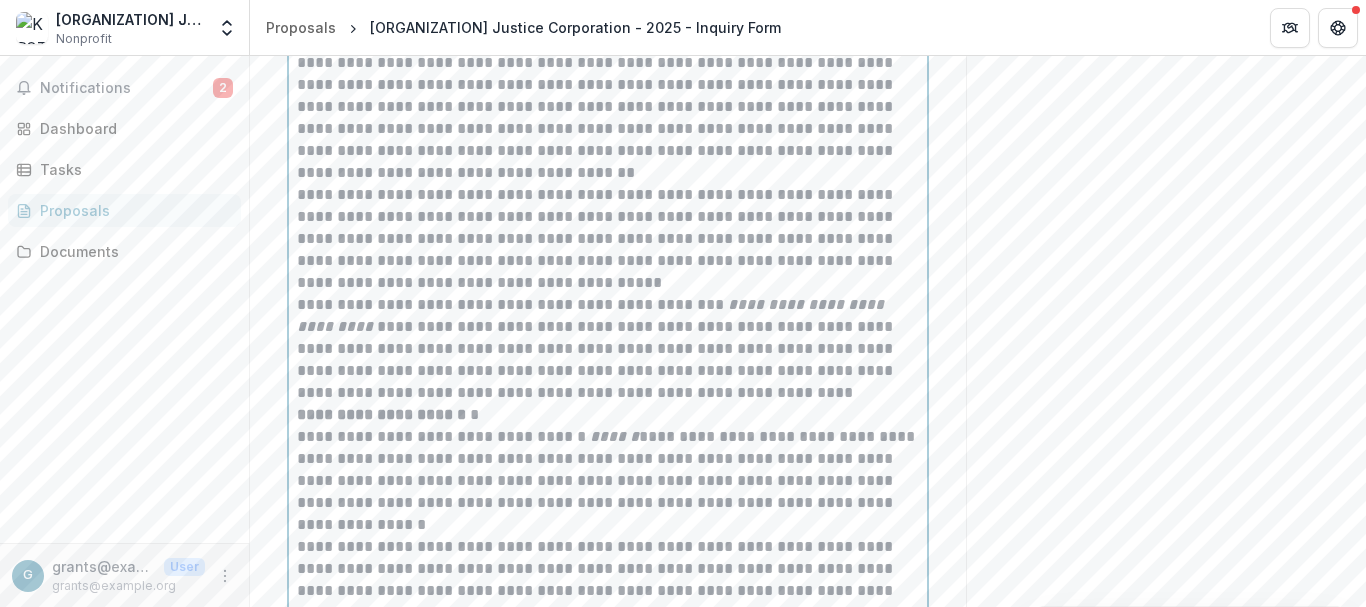 scroll, scrollTop: 2166, scrollLeft: 0, axis: vertical 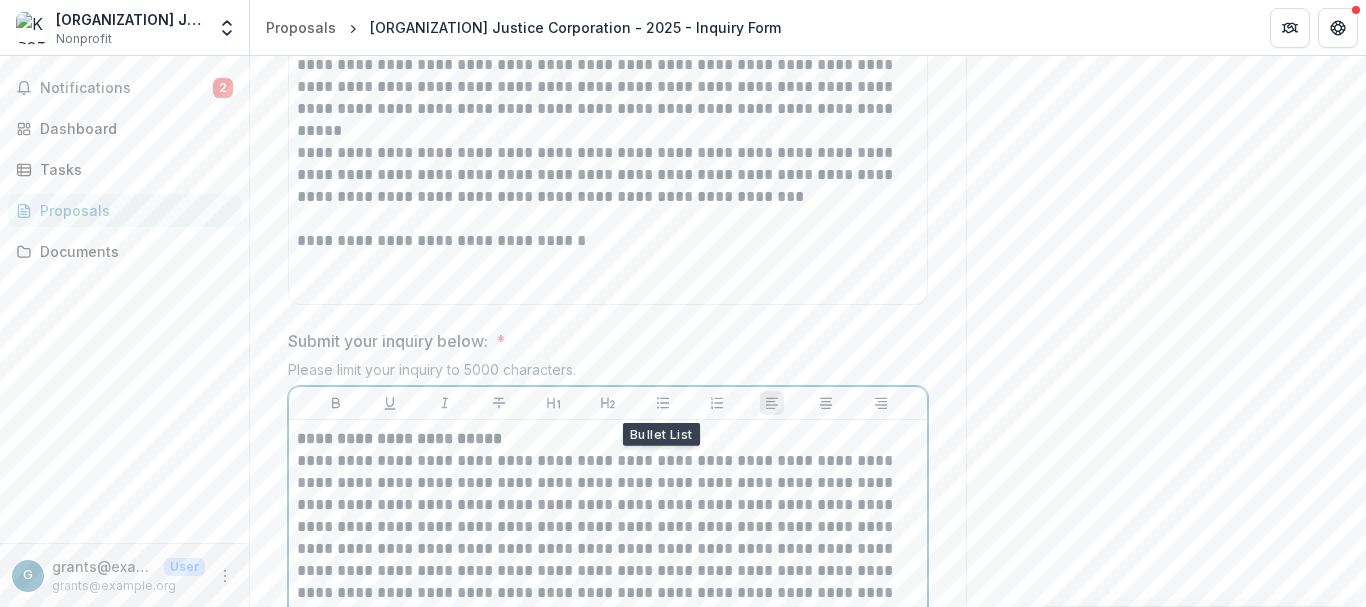 click 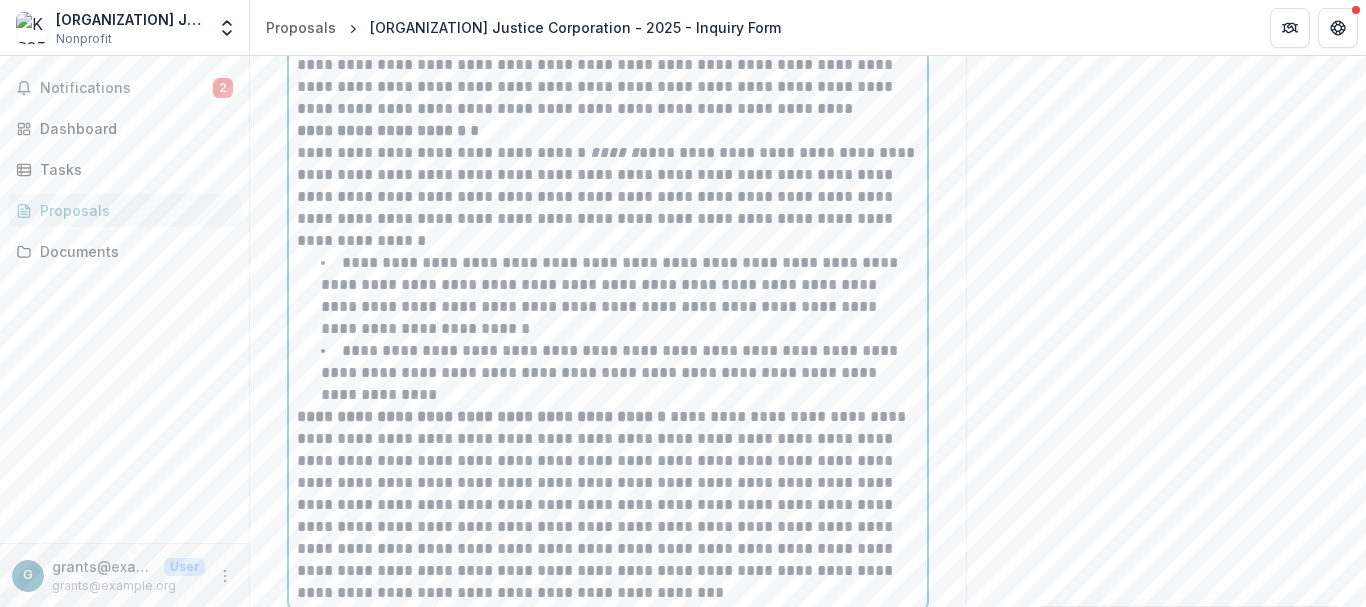scroll, scrollTop: 2449, scrollLeft: 0, axis: vertical 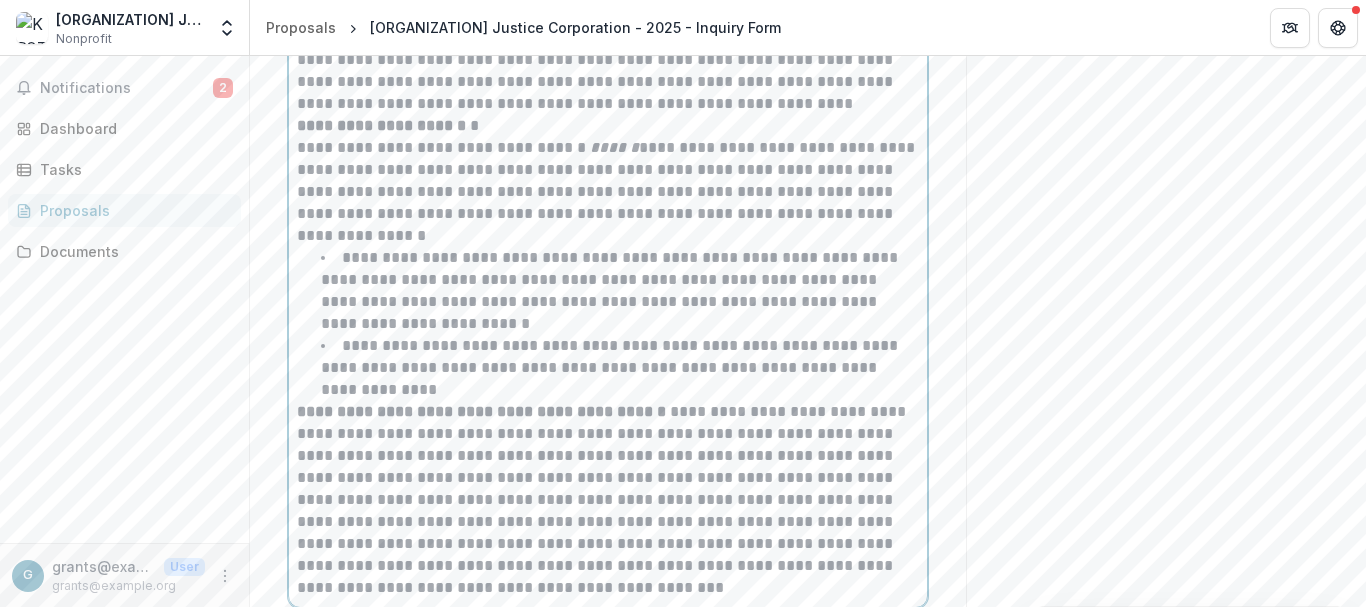 click on "**********" at bounding box center [608, 159] 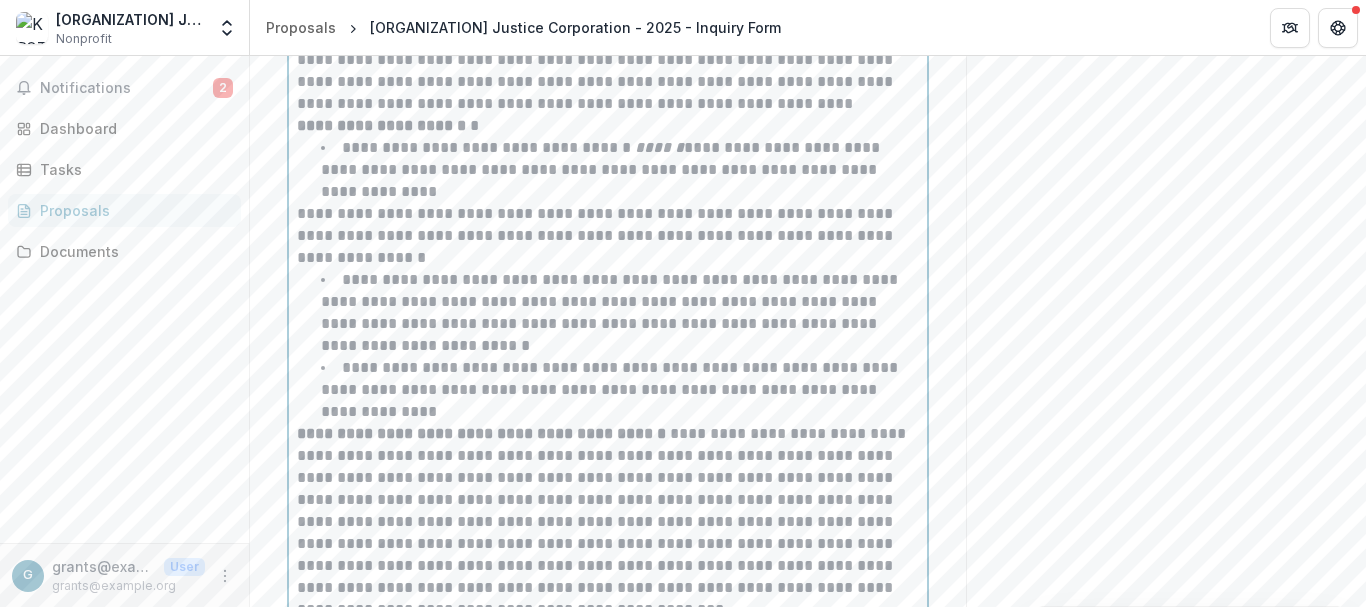 click on "**********" at bounding box center (608, 236) 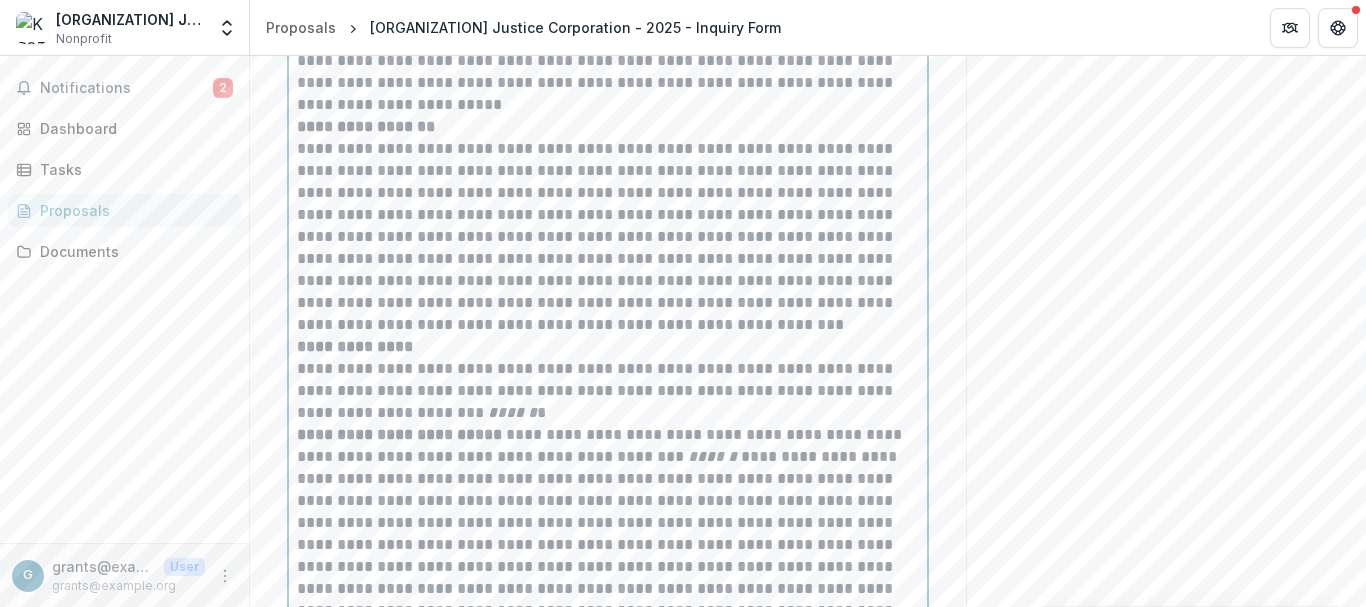 scroll, scrollTop: 1626, scrollLeft: 0, axis: vertical 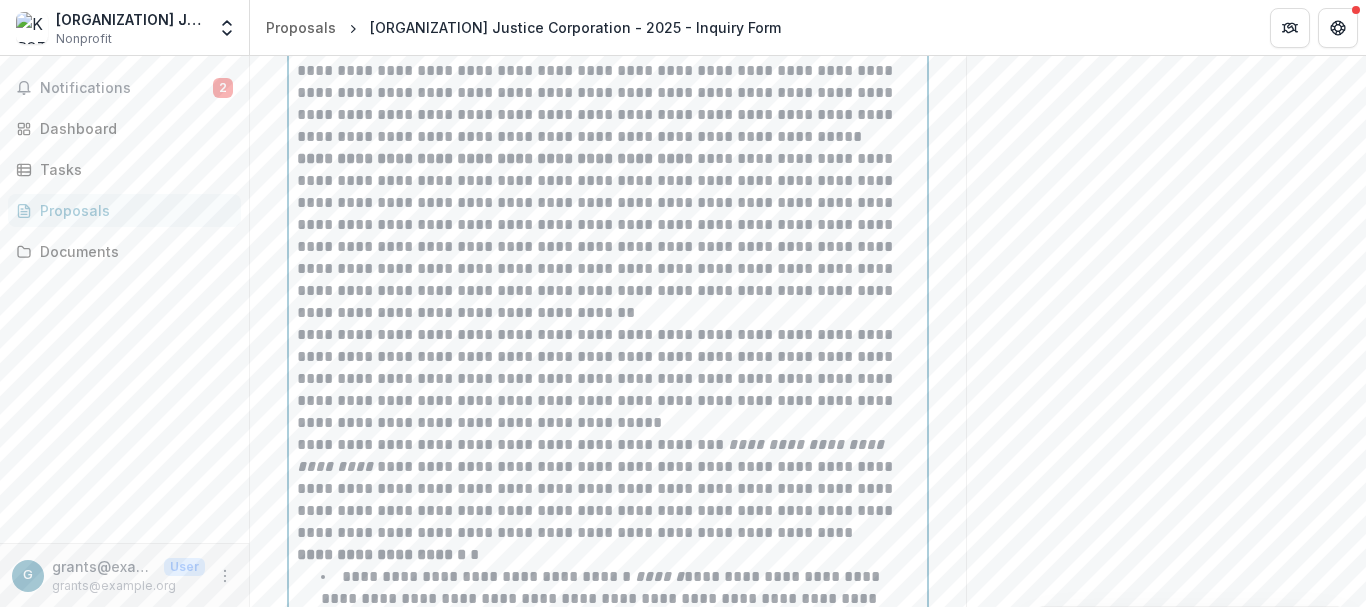 click on "**********" at bounding box center (608, 379) 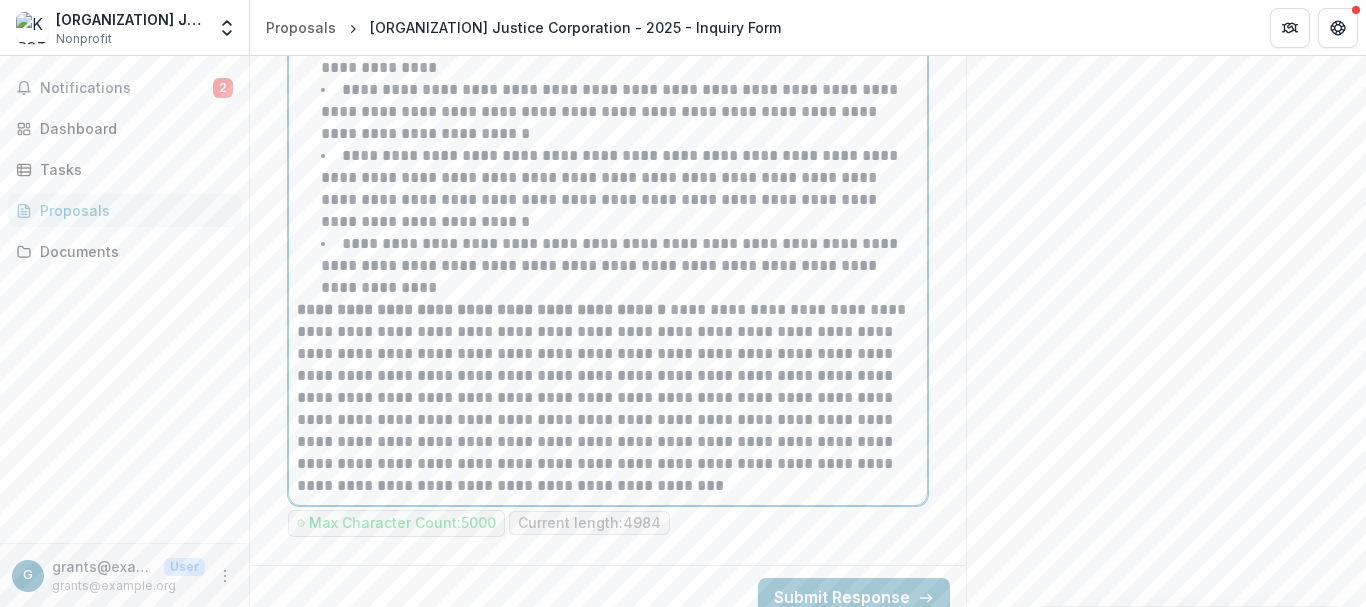 scroll, scrollTop: 2596, scrollLeft: 0, axis: vertical 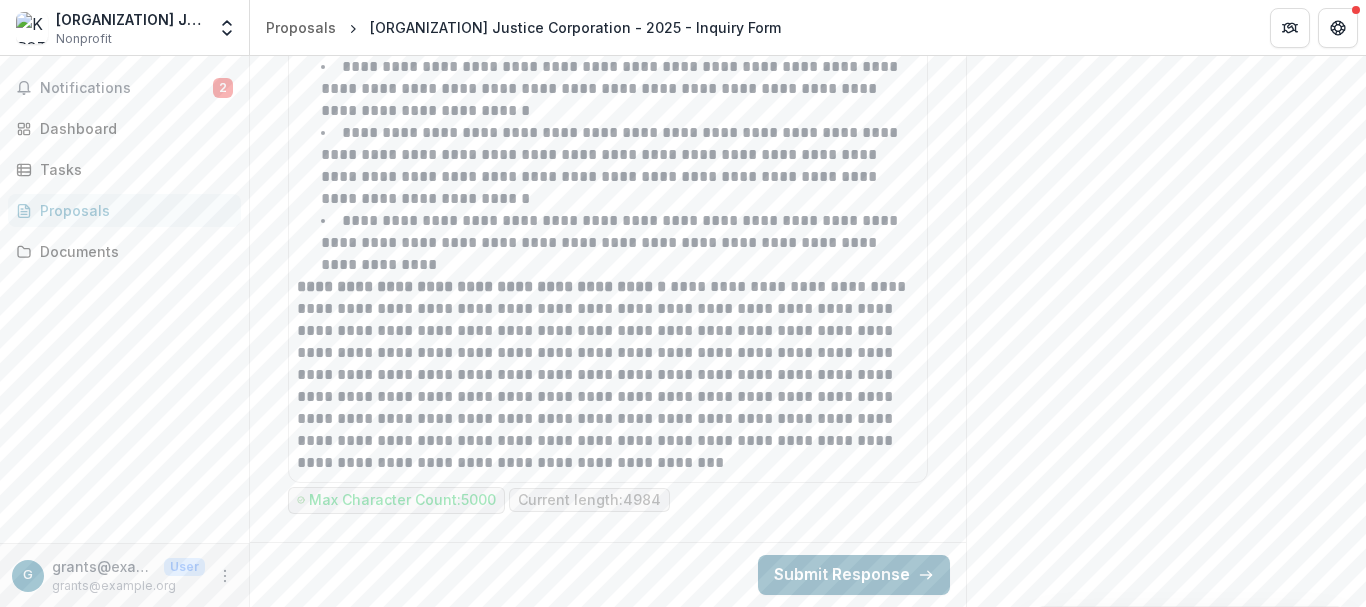 click on "Submit Response" at bounding box center [854, 575] 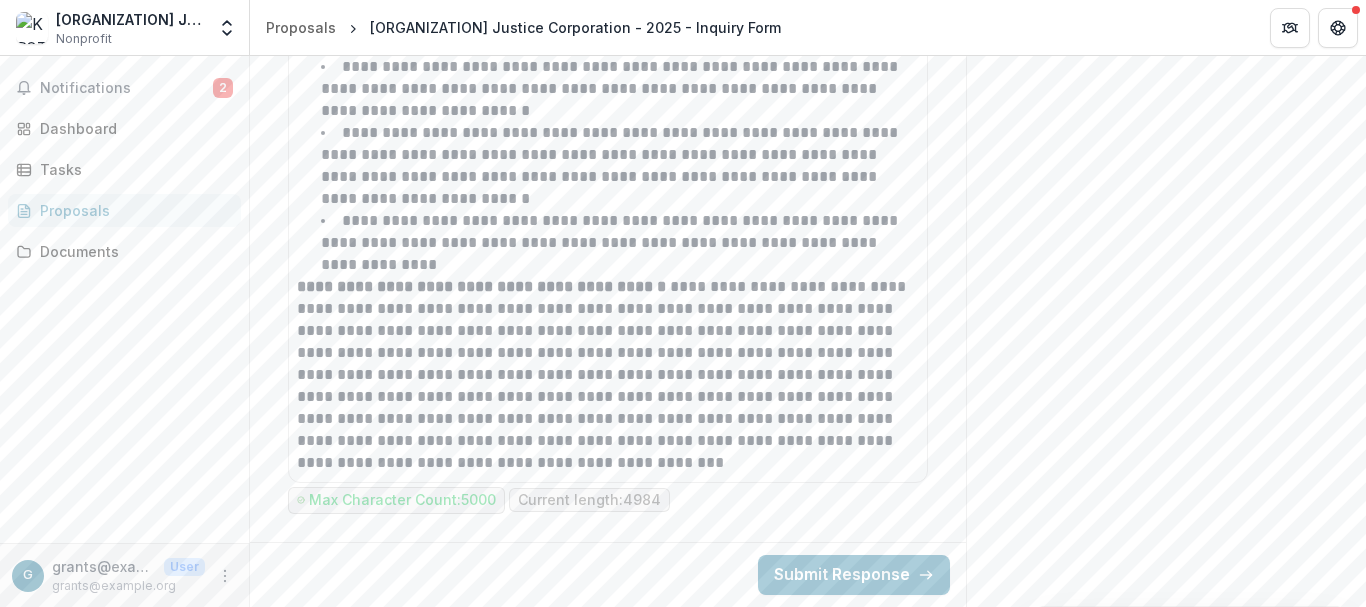 click on "Confirm" at bounding box center (82, 667) 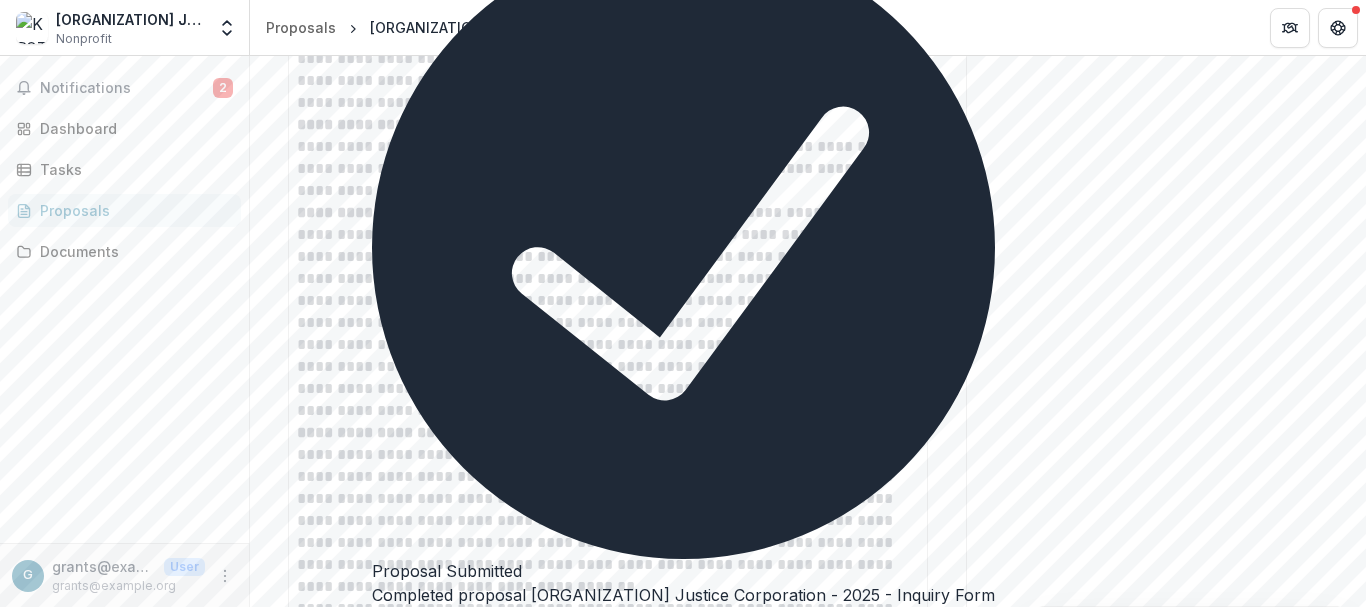 scroll, scrollTop: 52, scrollLeft: 0, axis: vertical 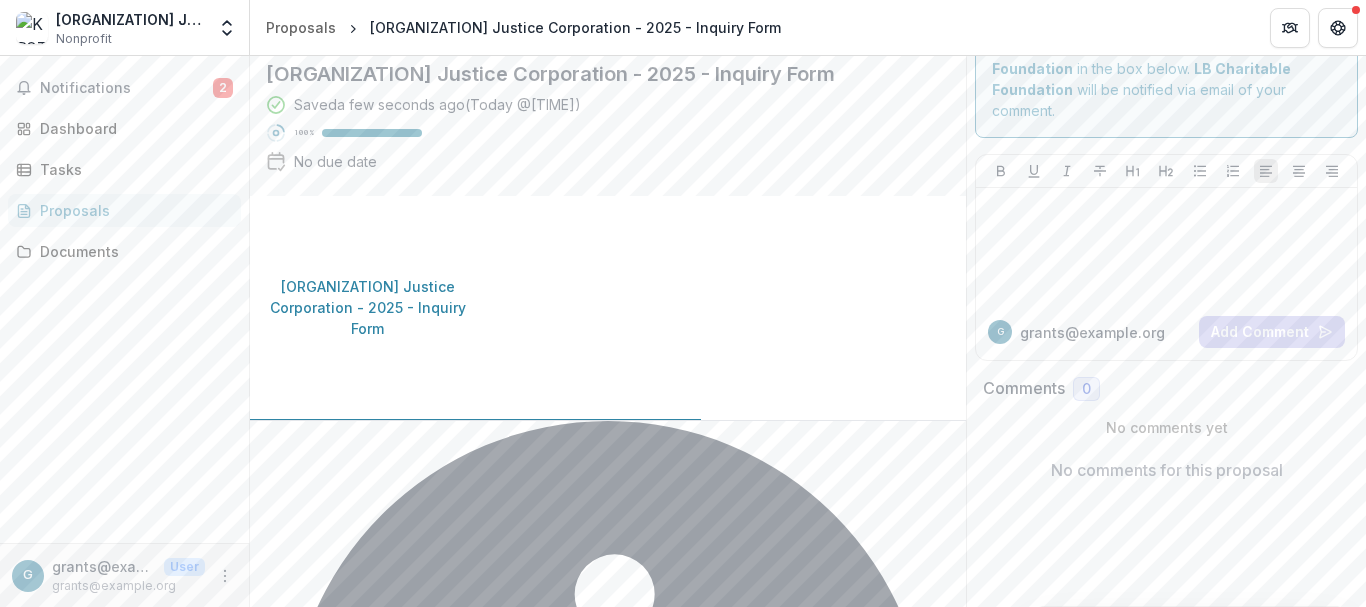 click 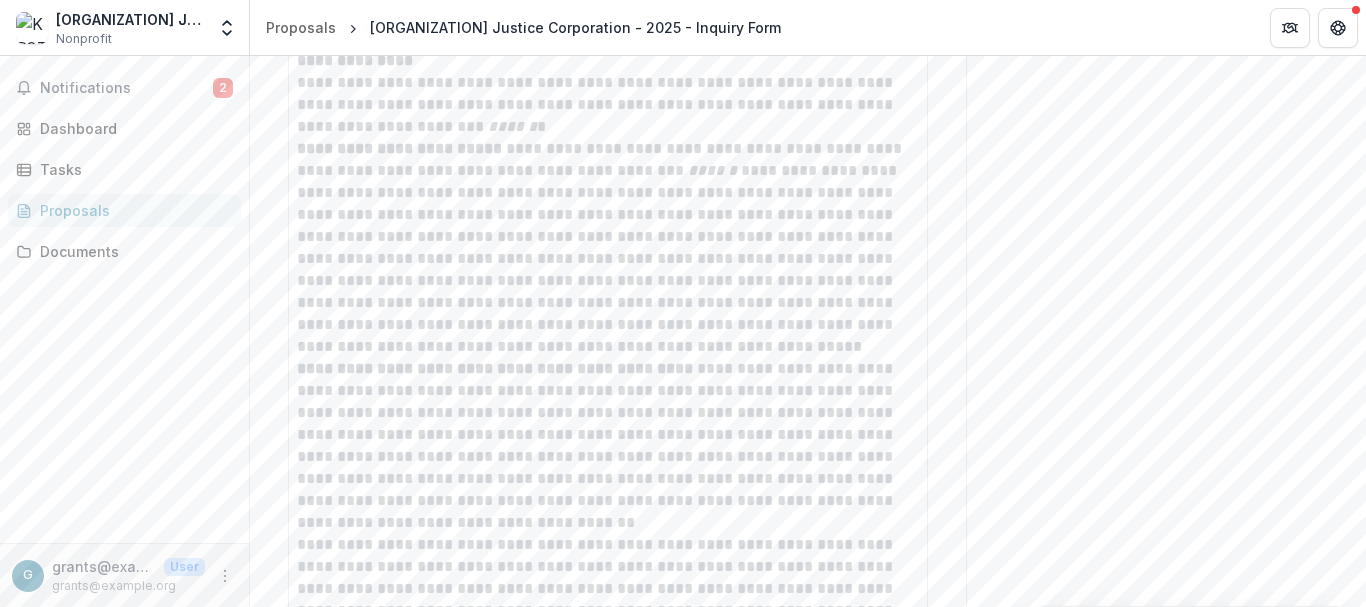 scroll, scrollTop: 1989, scrollLeft: 0, axis: vertical 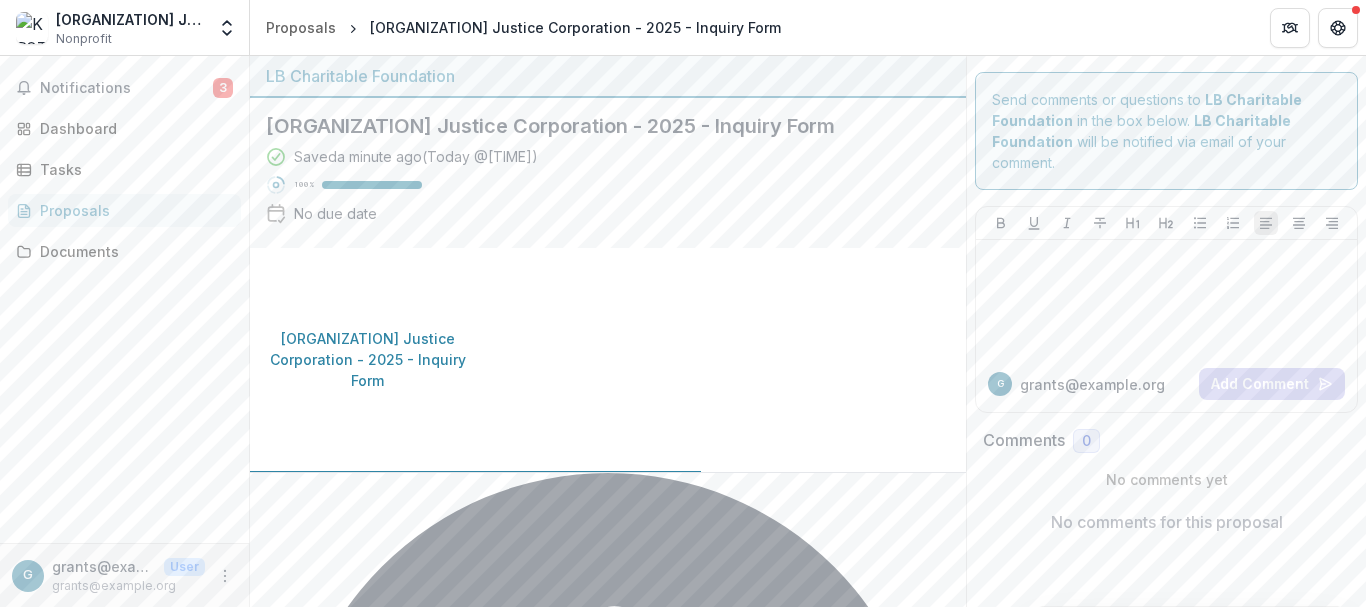 click on "Notifications 3 Dashboard Tasks Proposals Documents" at bounding box center [124, 299] 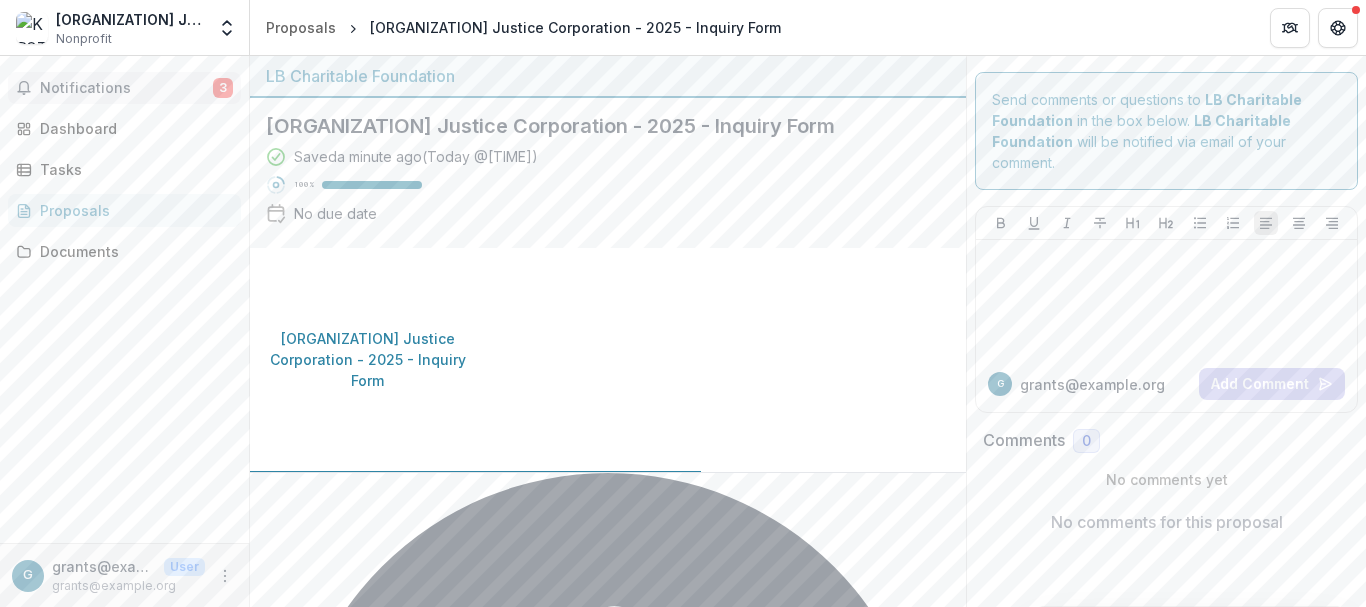 click on "Notifications" at bounding box center (126, 88) 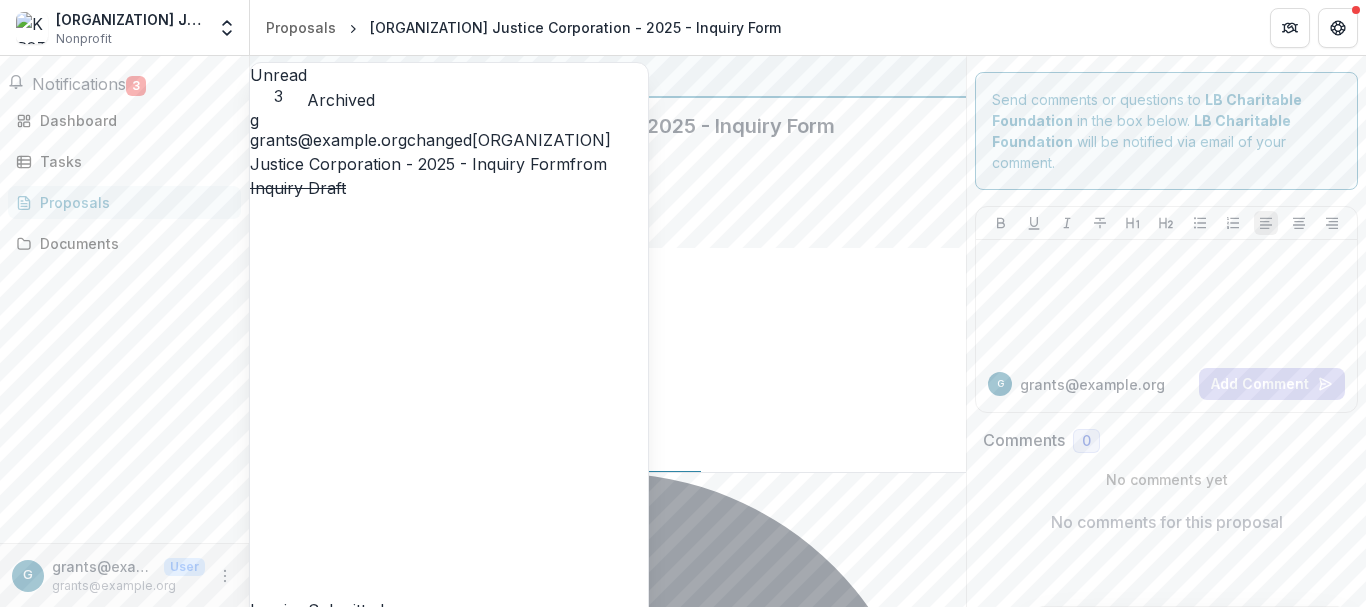 click on "Notifications" at bounding box center (79, 84) 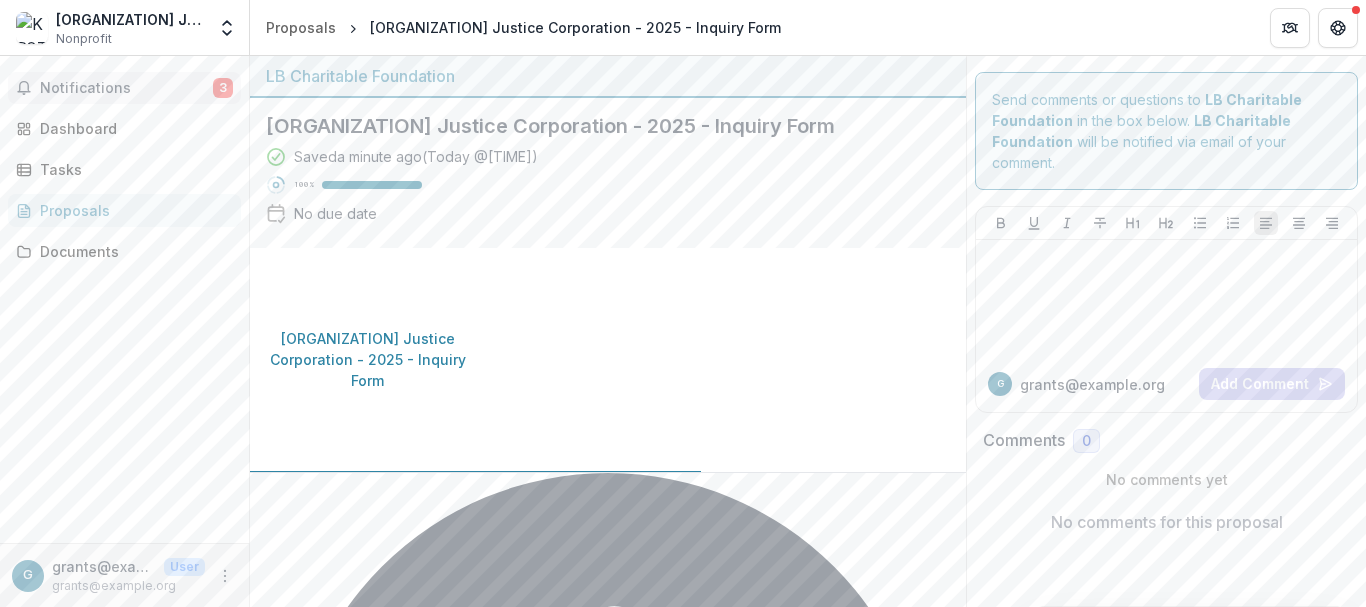 click on "Notifications" at bounding box center (126, 88) 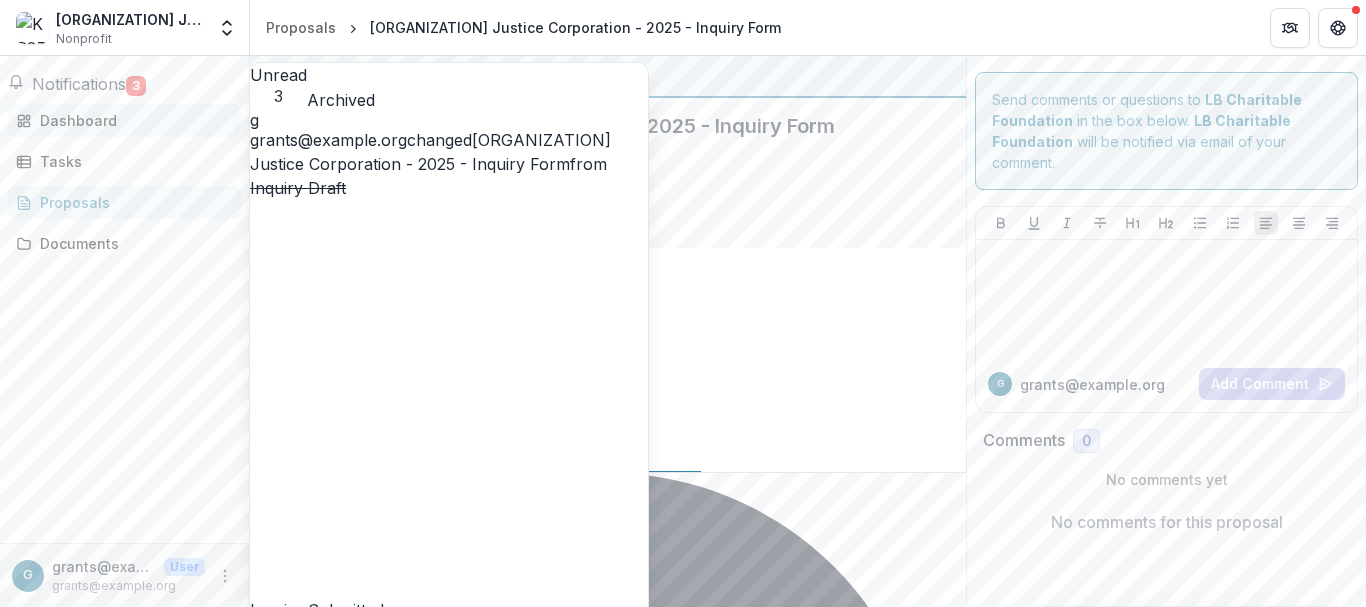click on "Dashboard" at bounding box center (132, 120) 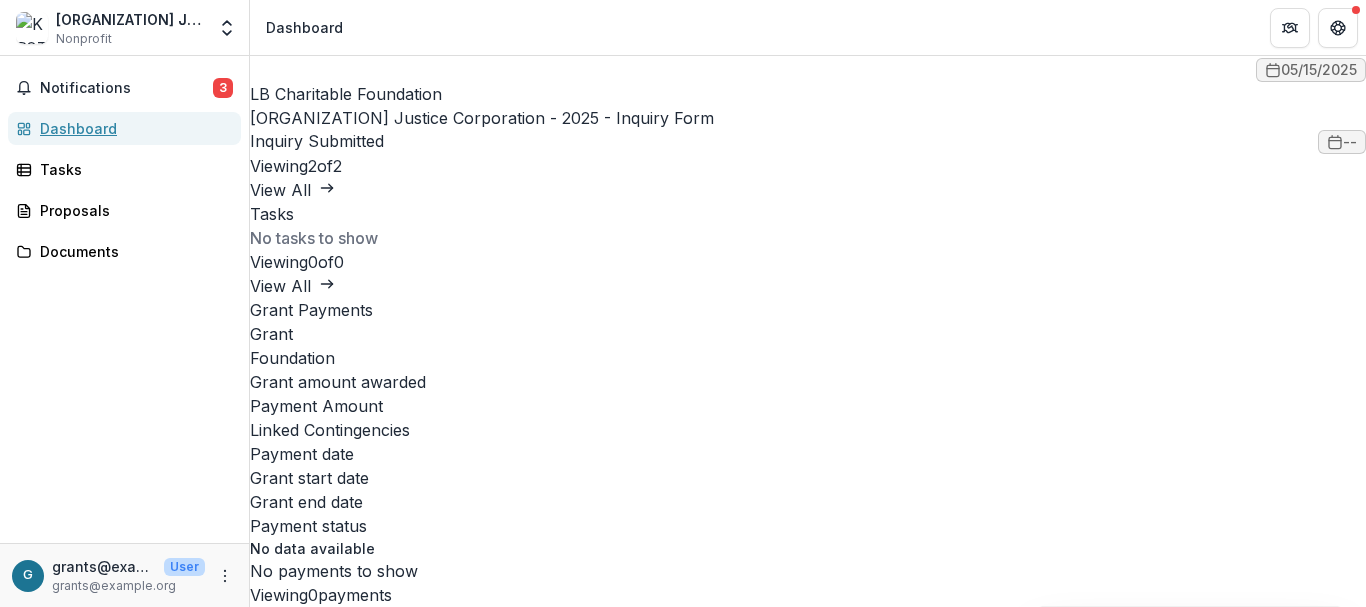 scroll, scrollTop: 0, scrollLeft: 0, axis: both 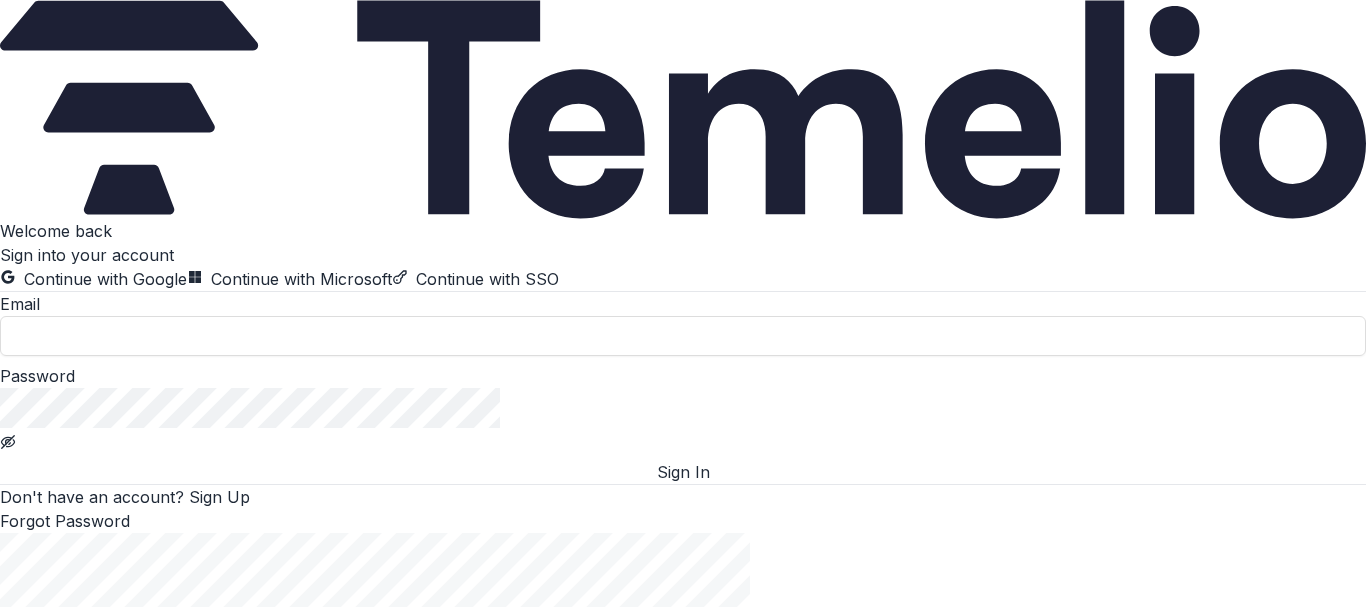 type on "**********" 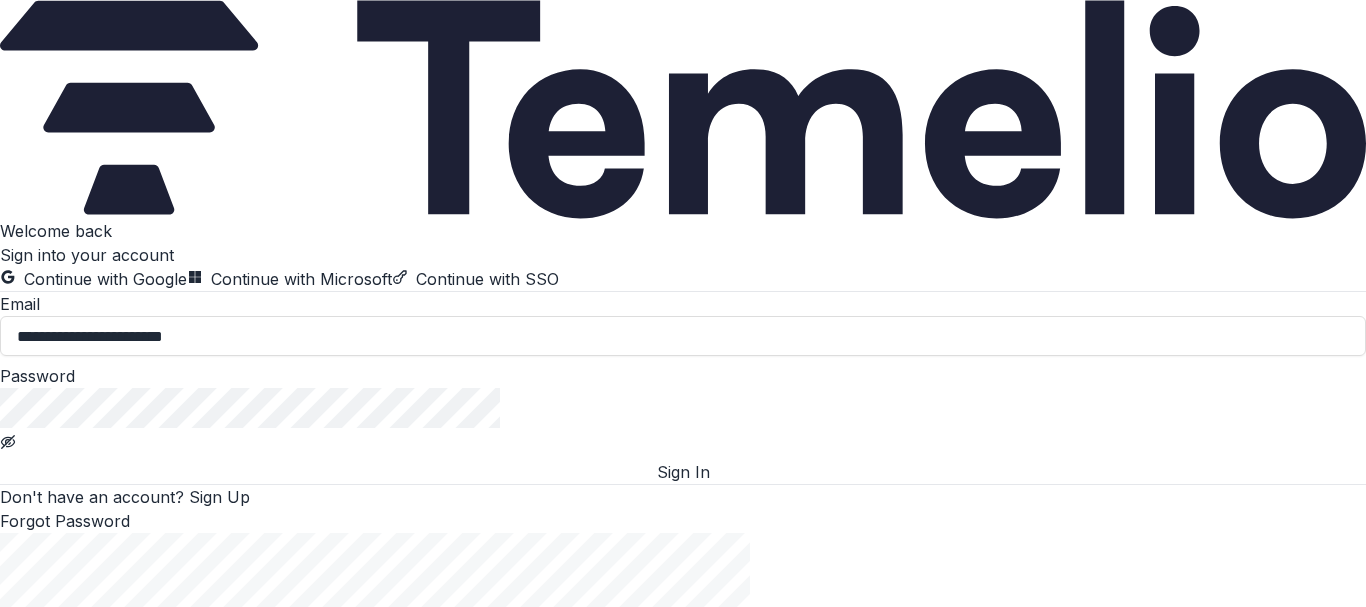 click at bounding box center (8, 440) 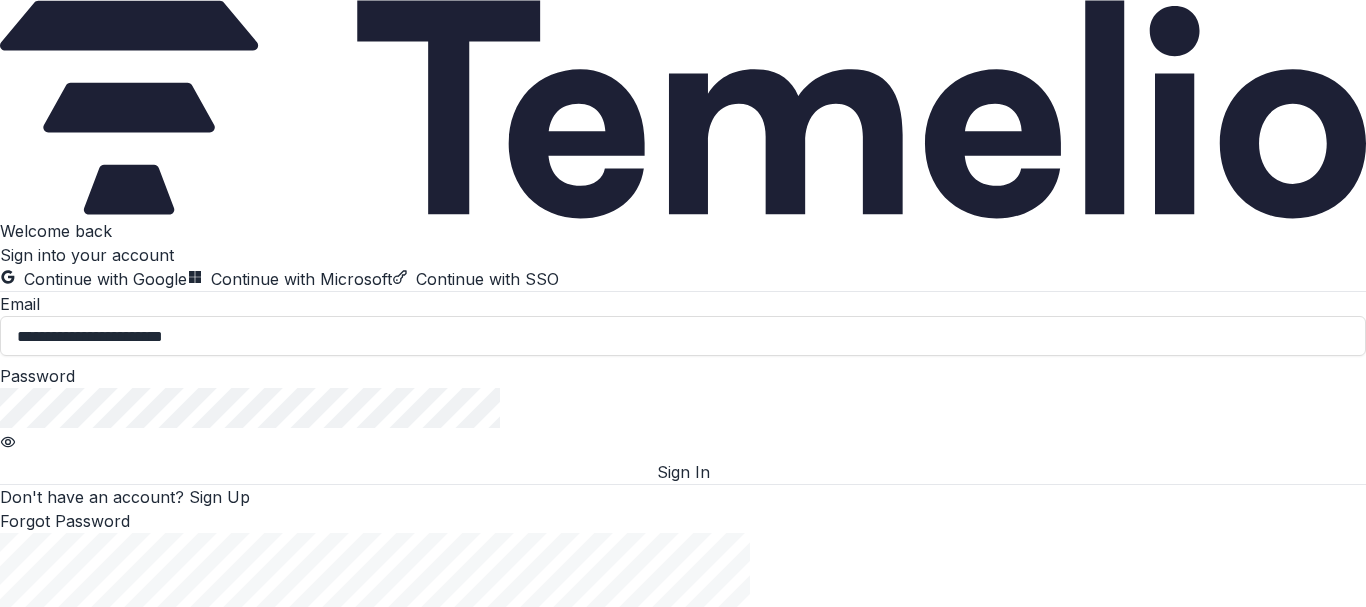 click on "**********" at bounding box center [683, 376] 